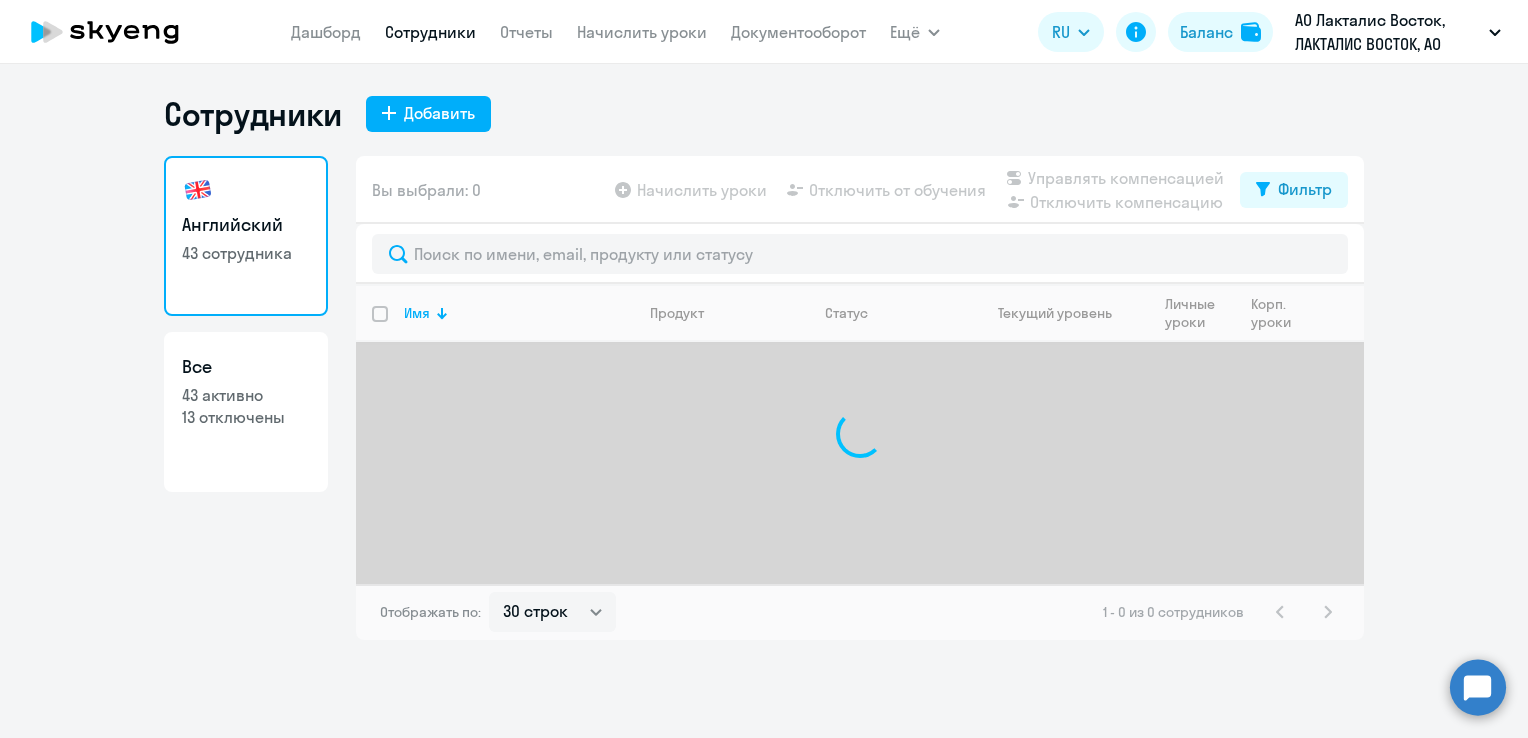 select on "30" 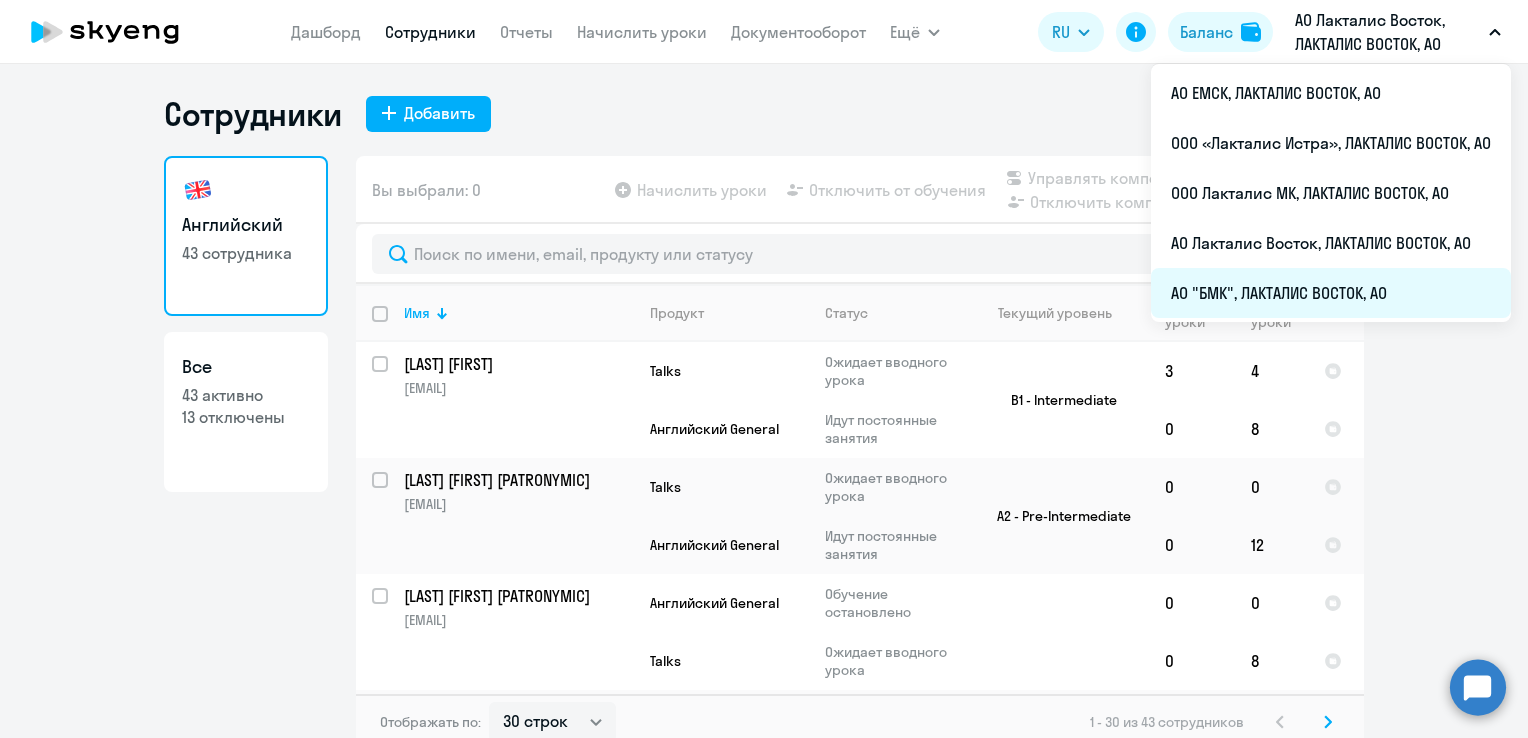 click on "АО "БМК", ЛАКТАЛИС ВОСТОК, АО" at bounding box center (1331, 293) 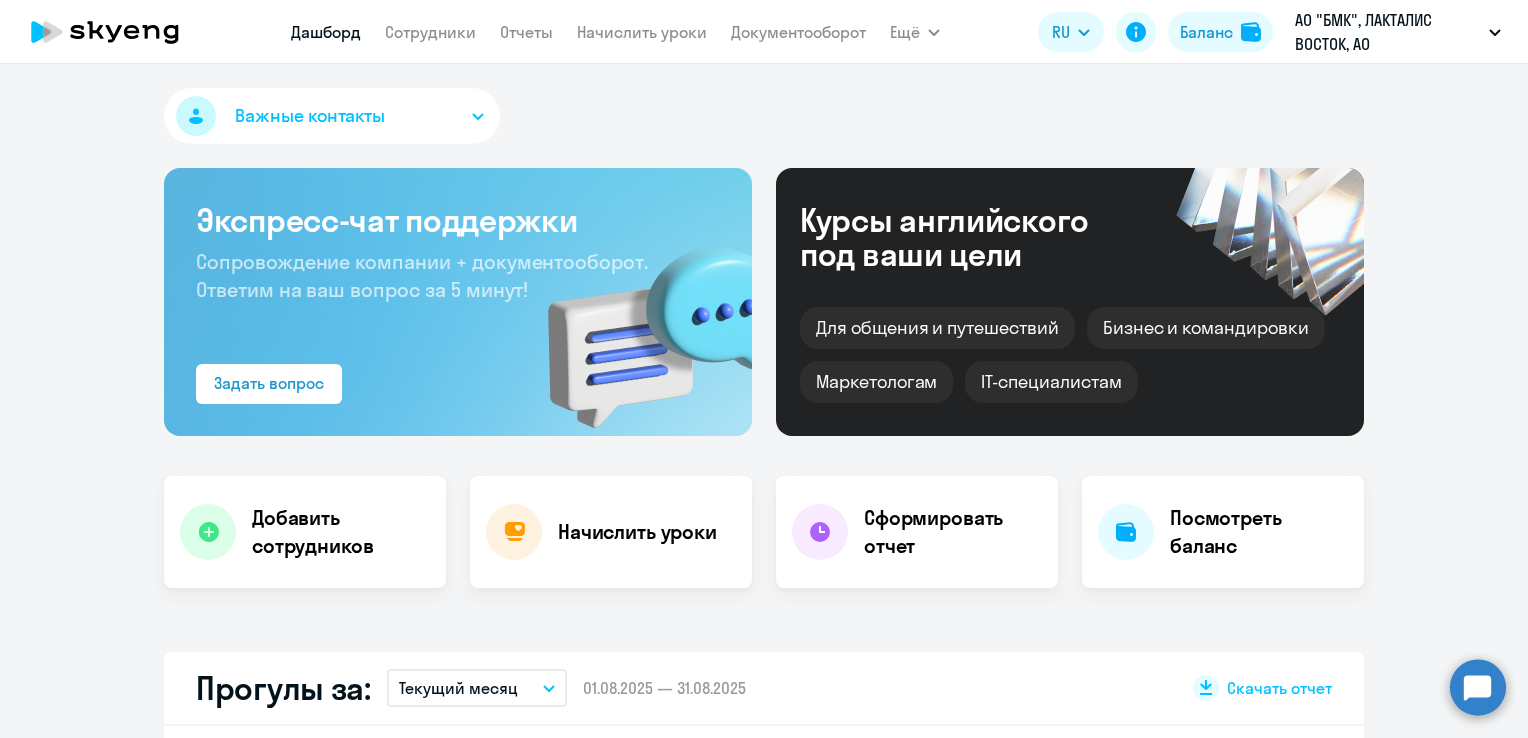 click on "Дашборд
Сотрудники
Отчеты
Начислить уроки
Документооборот" 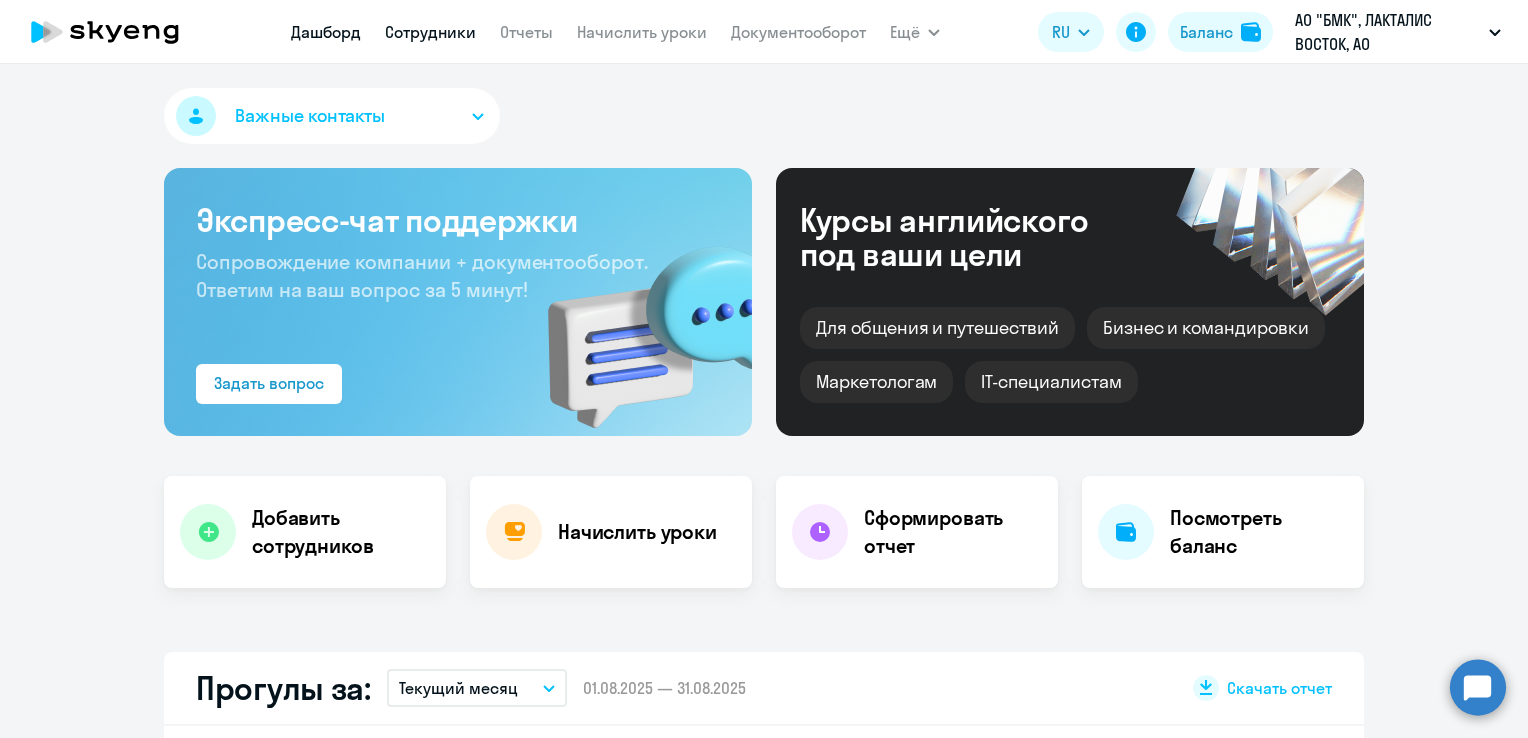 click on "Сотрудники" at bounding box center (430, 32) 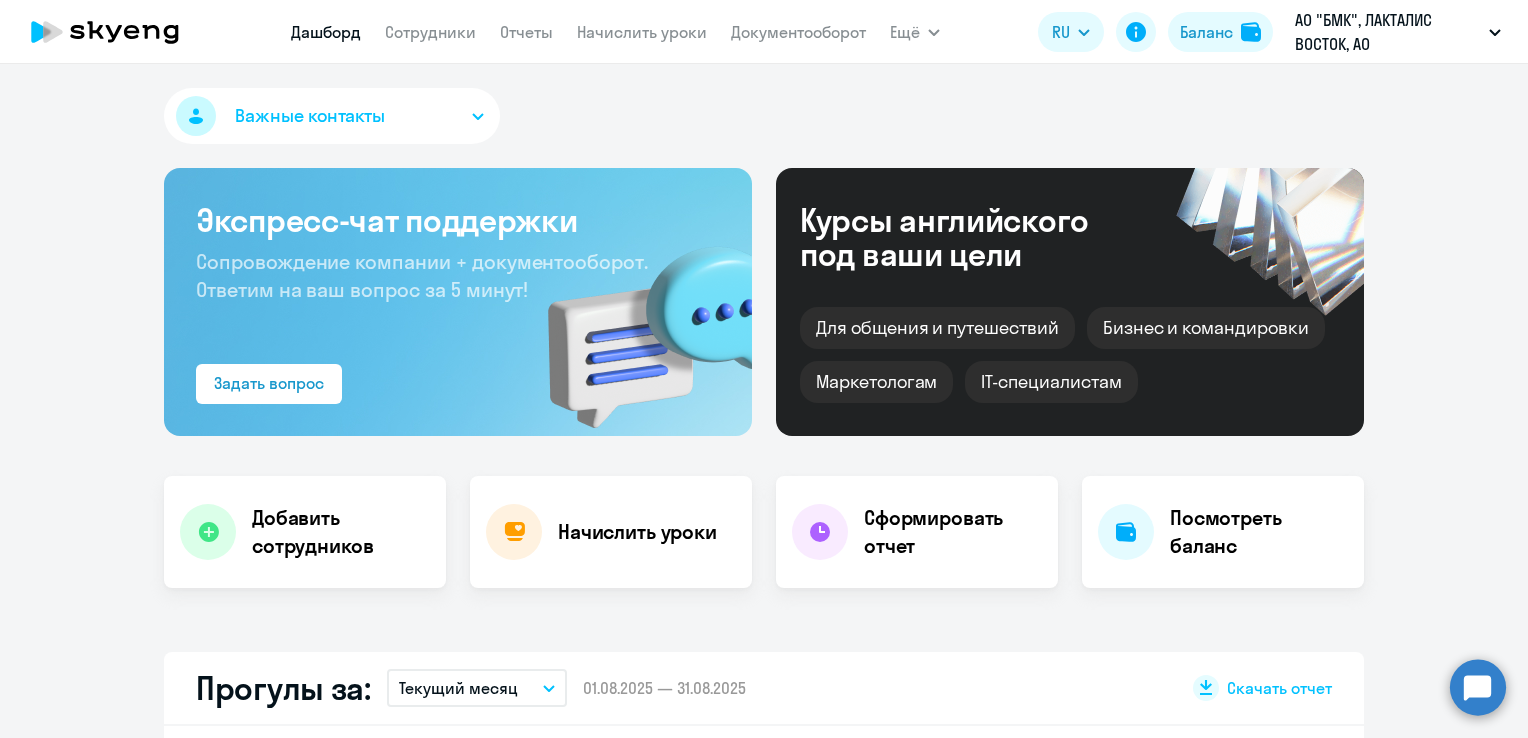 select on "30" 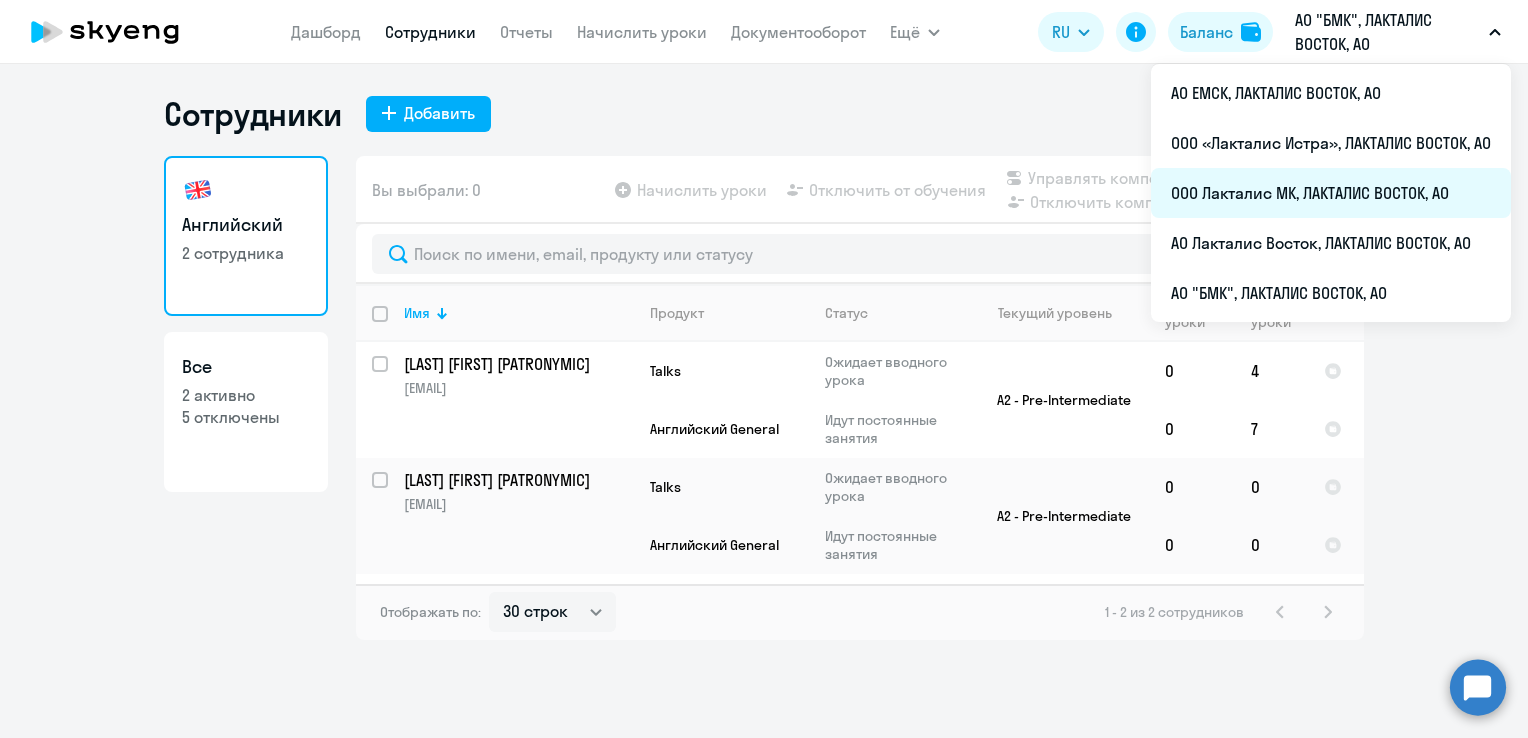 click on "ООО Лакталис МК, ЛАКТАЛИС ВОСТОК, АО" at bounding box center [1331, 193] 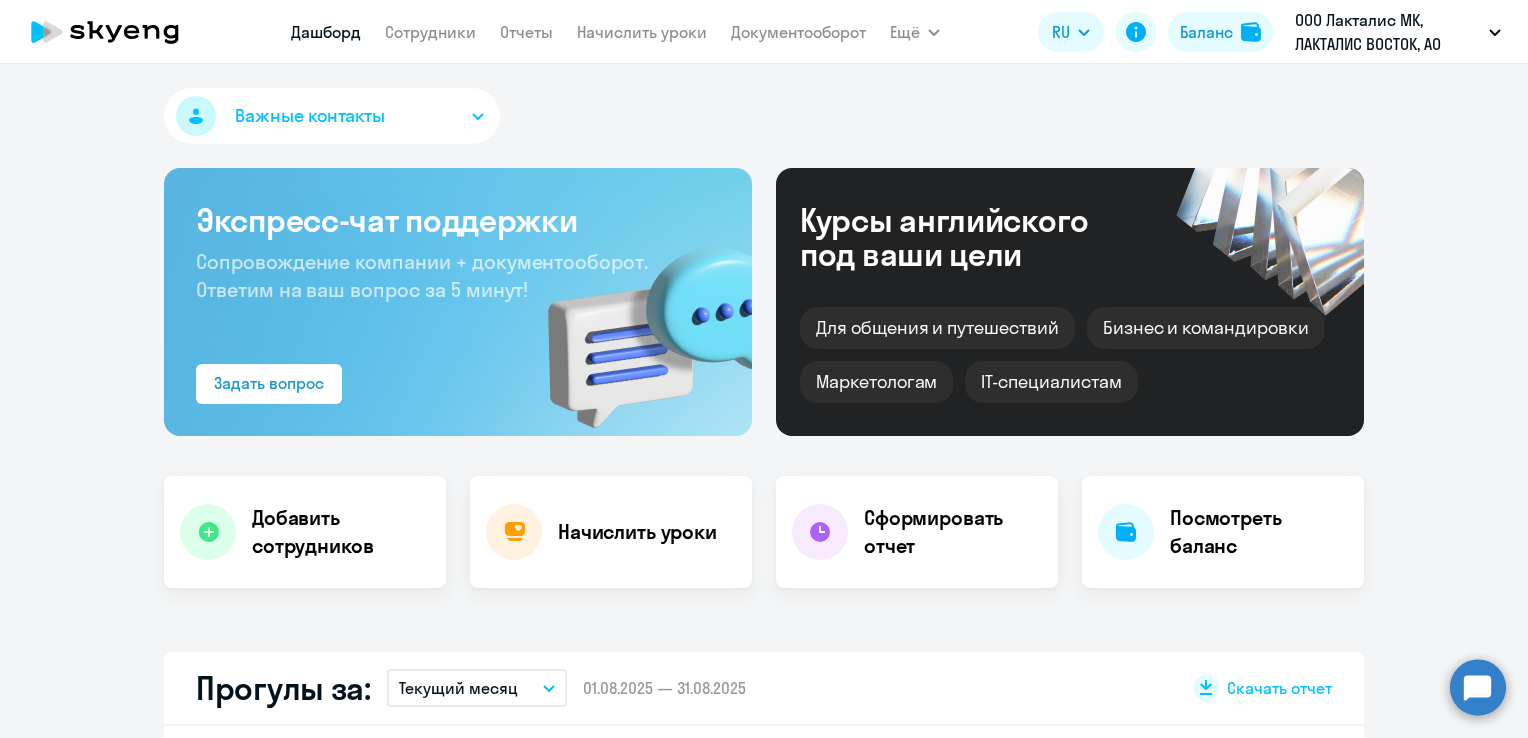 select on "30" 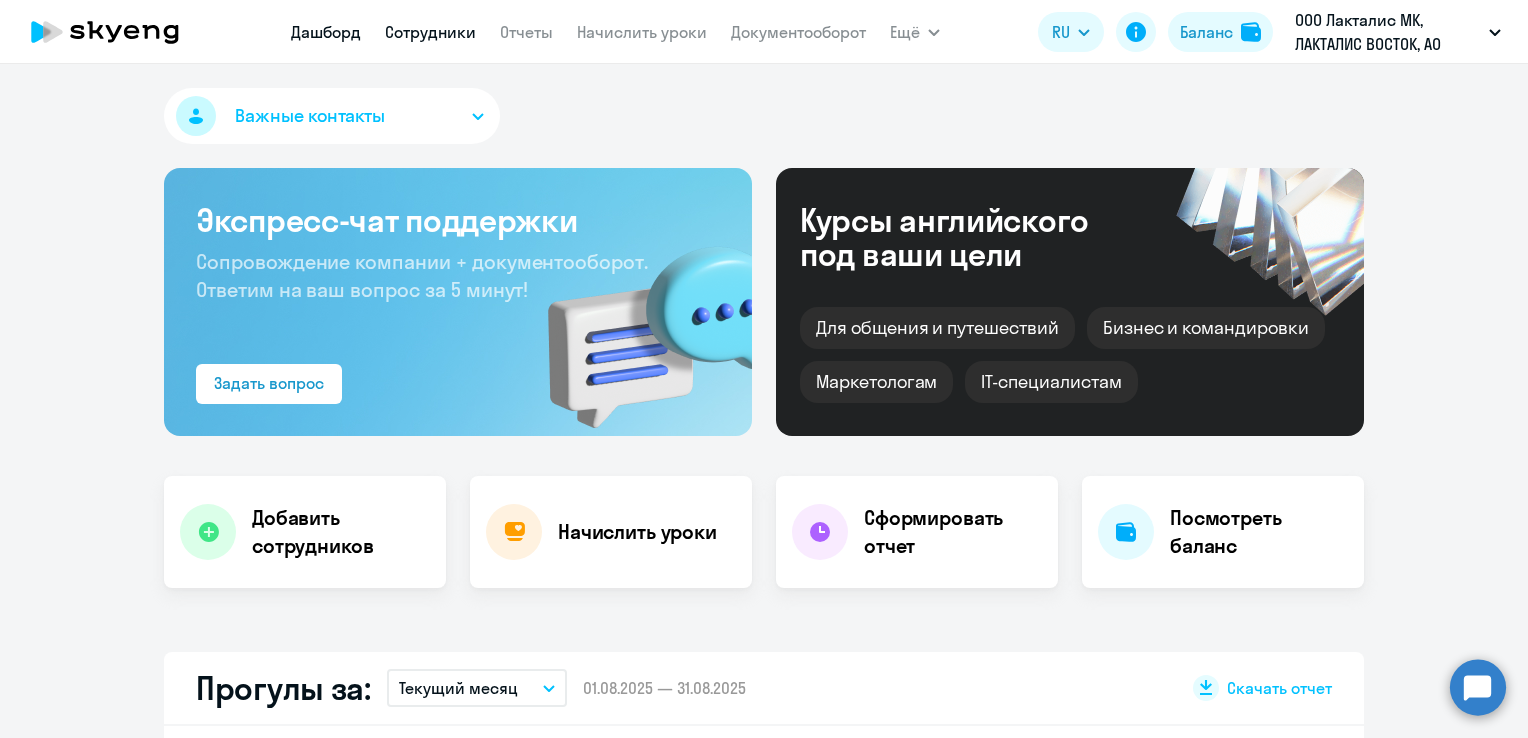click on "Сотрудники" at bounding box center (430, 32) 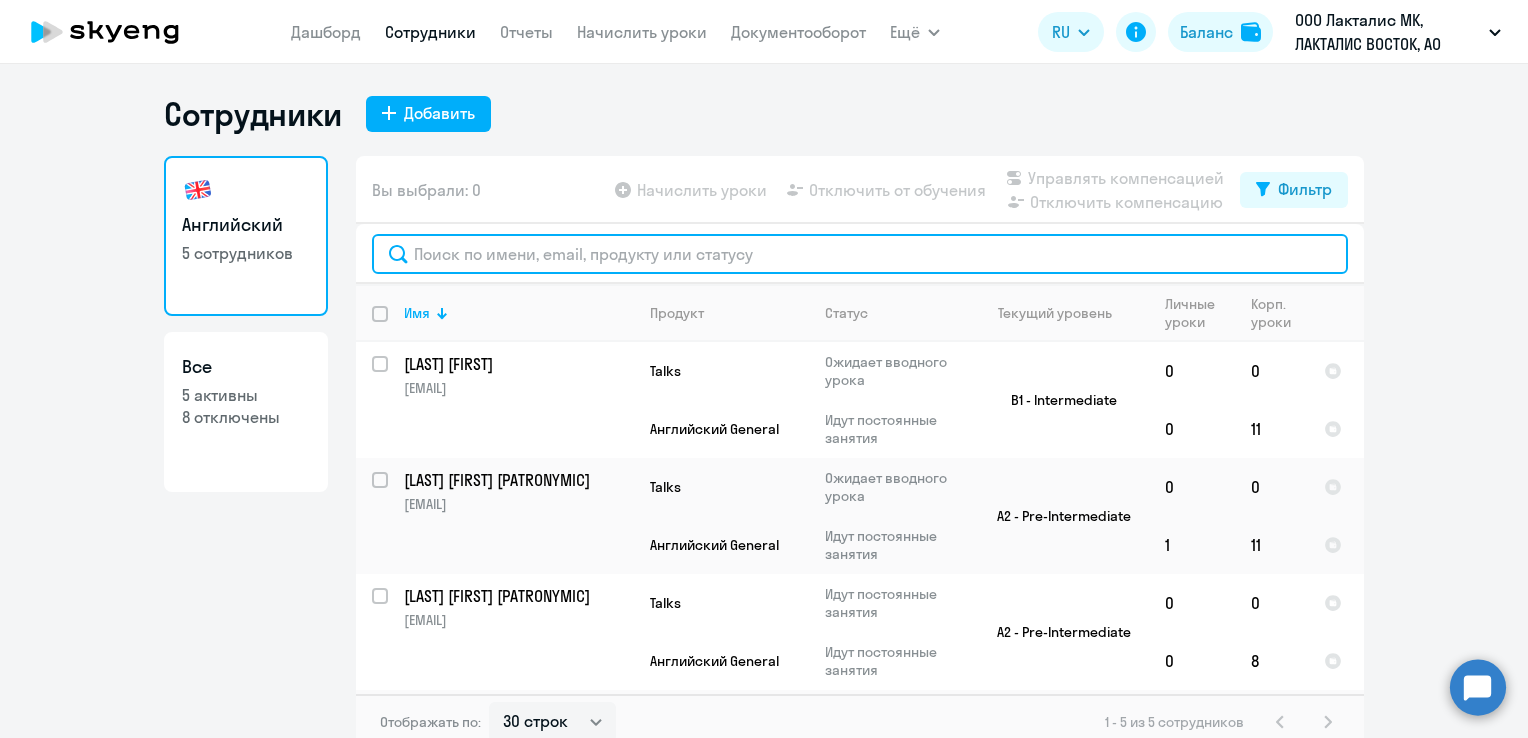 click 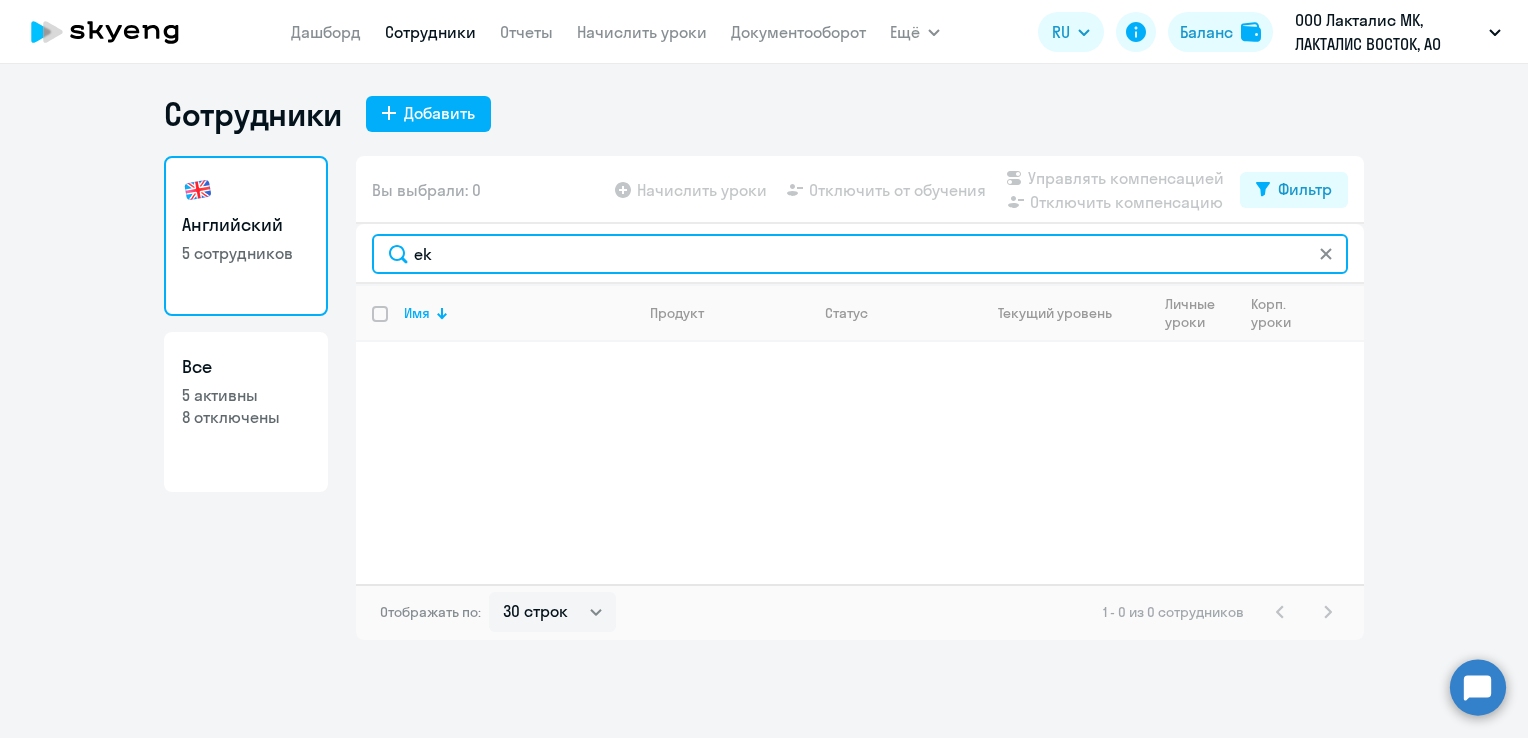 type on "e" 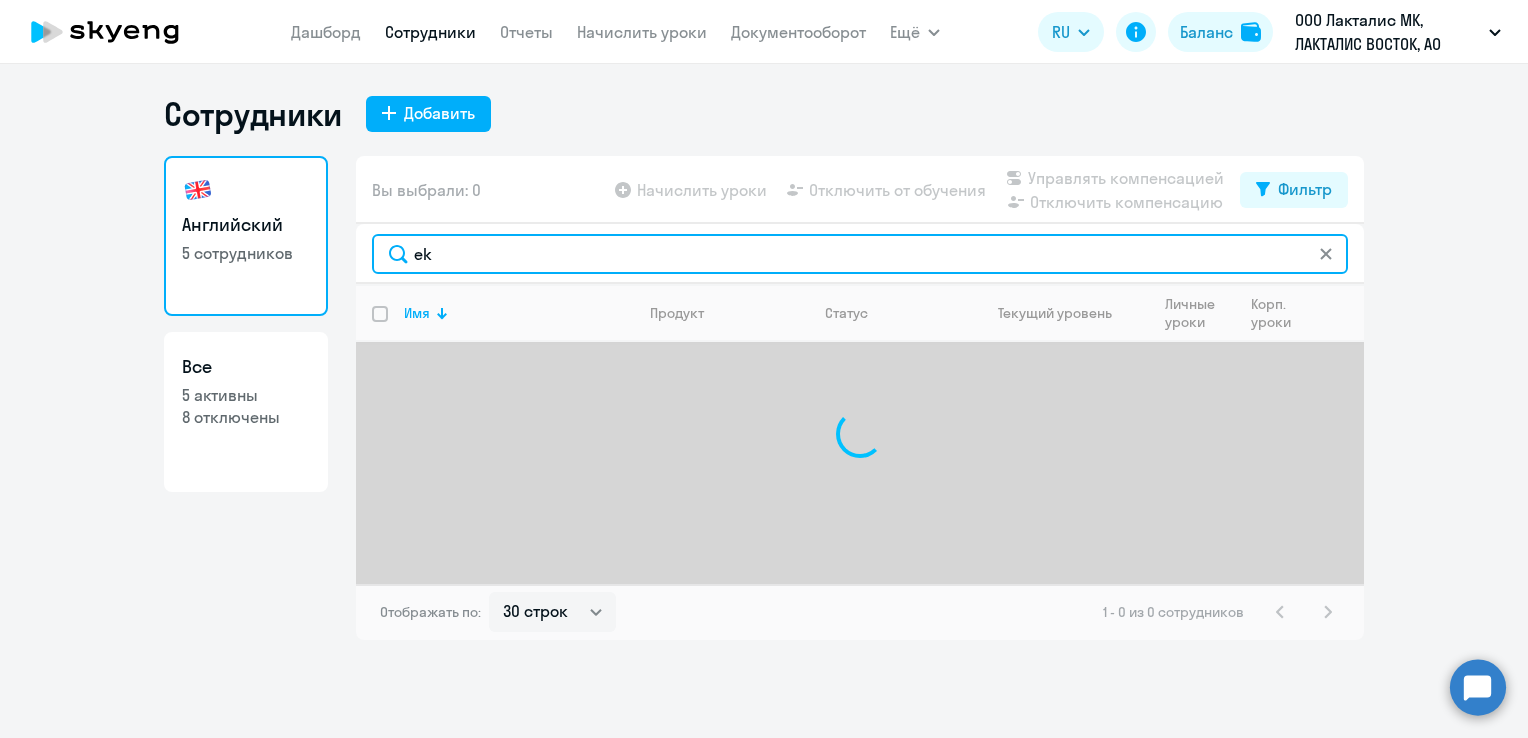 type on "e" 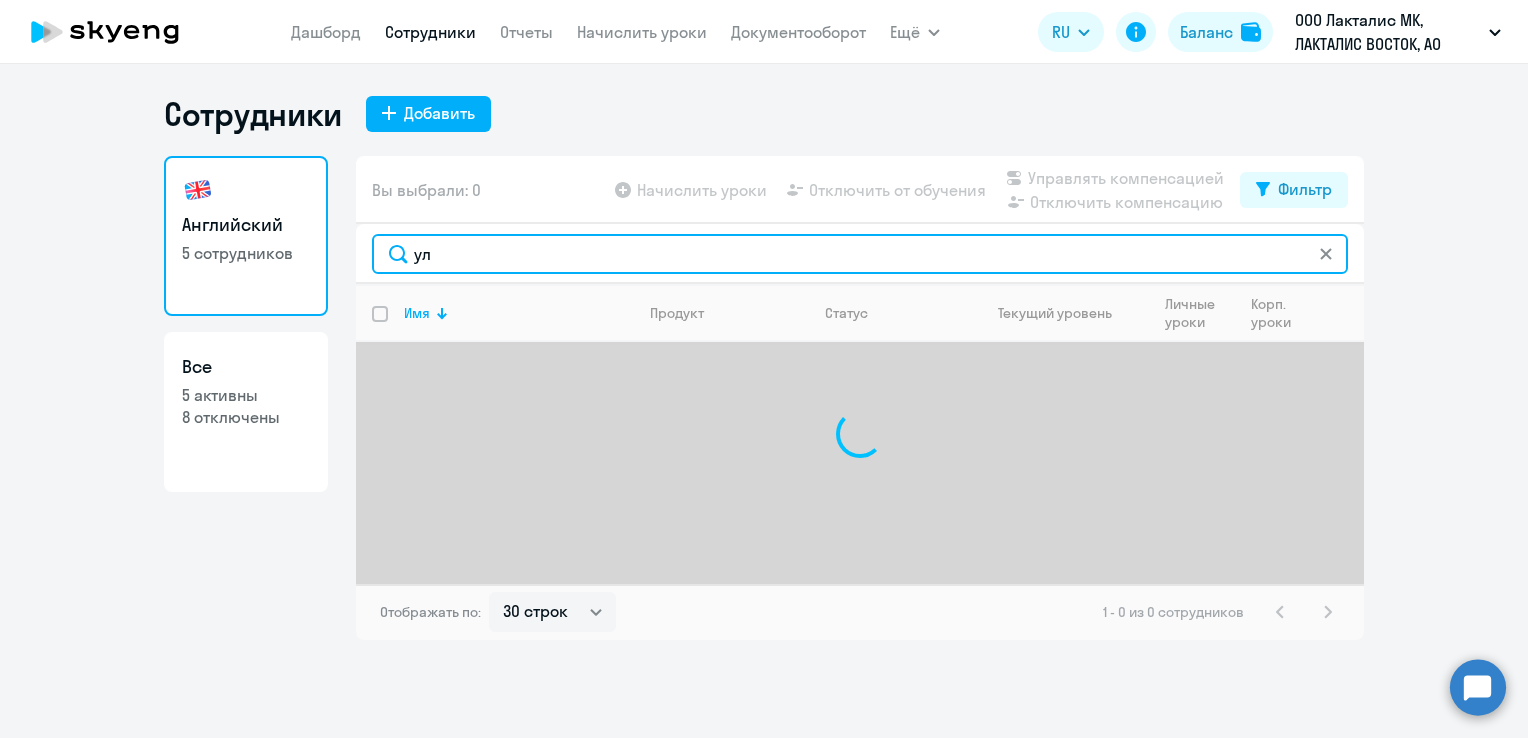 type on "у" 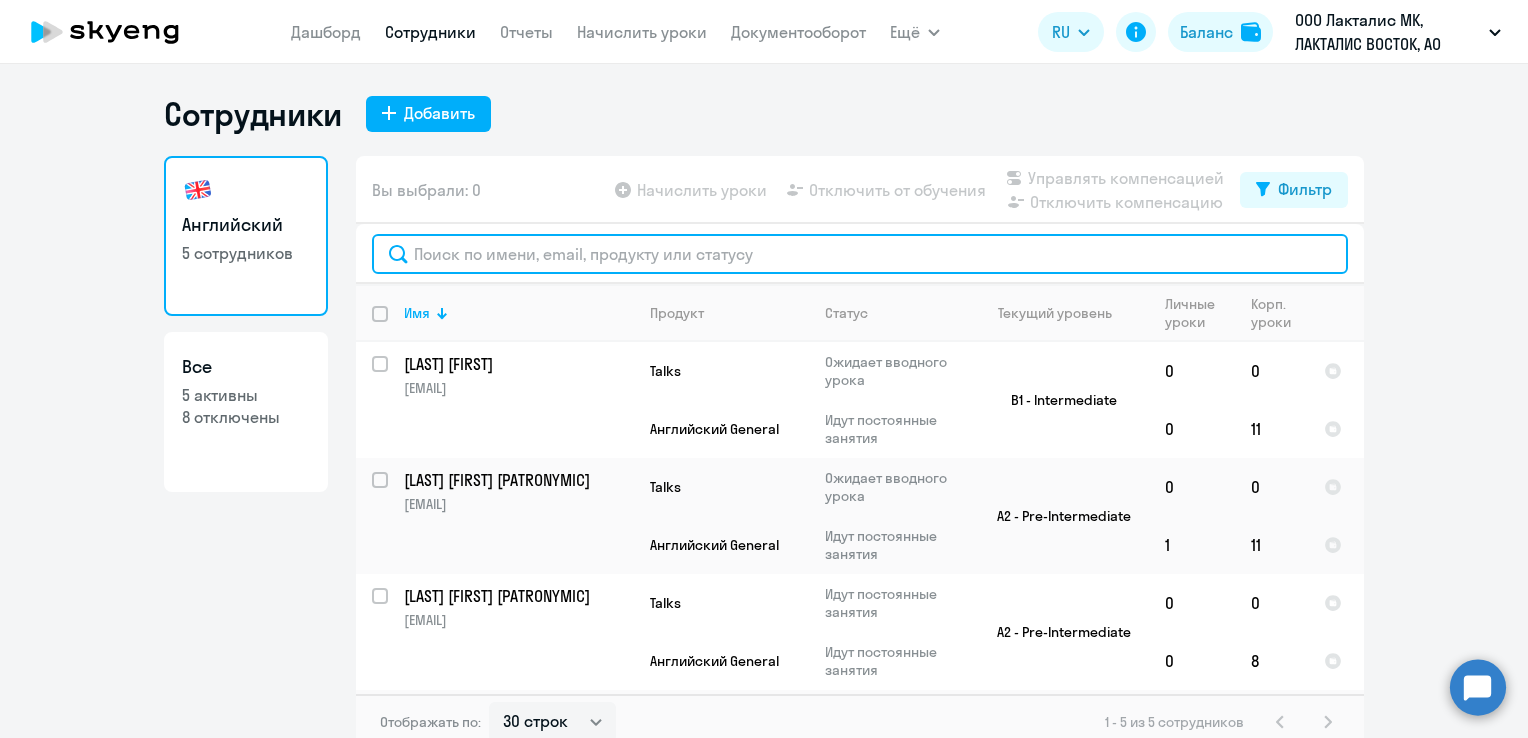 click 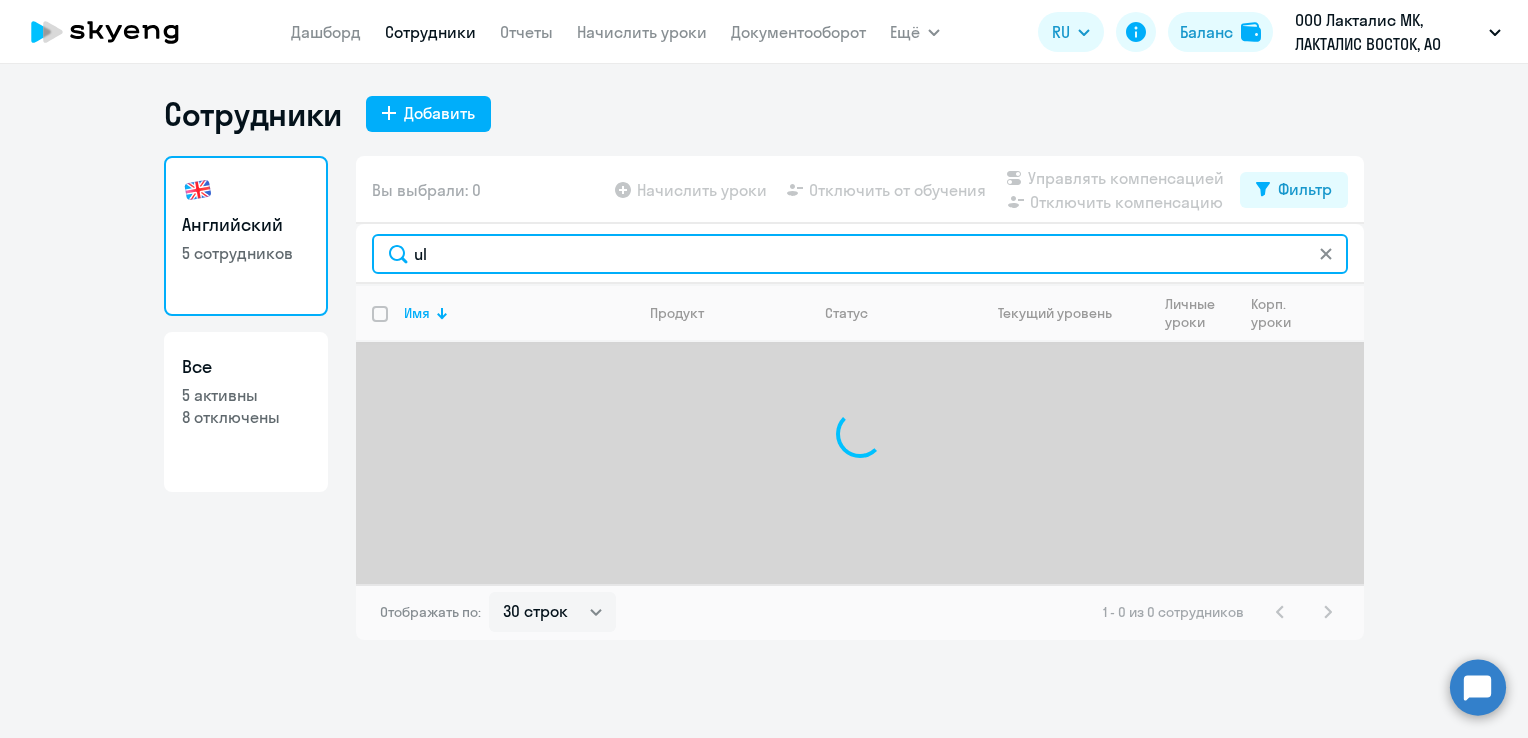 type on "u" 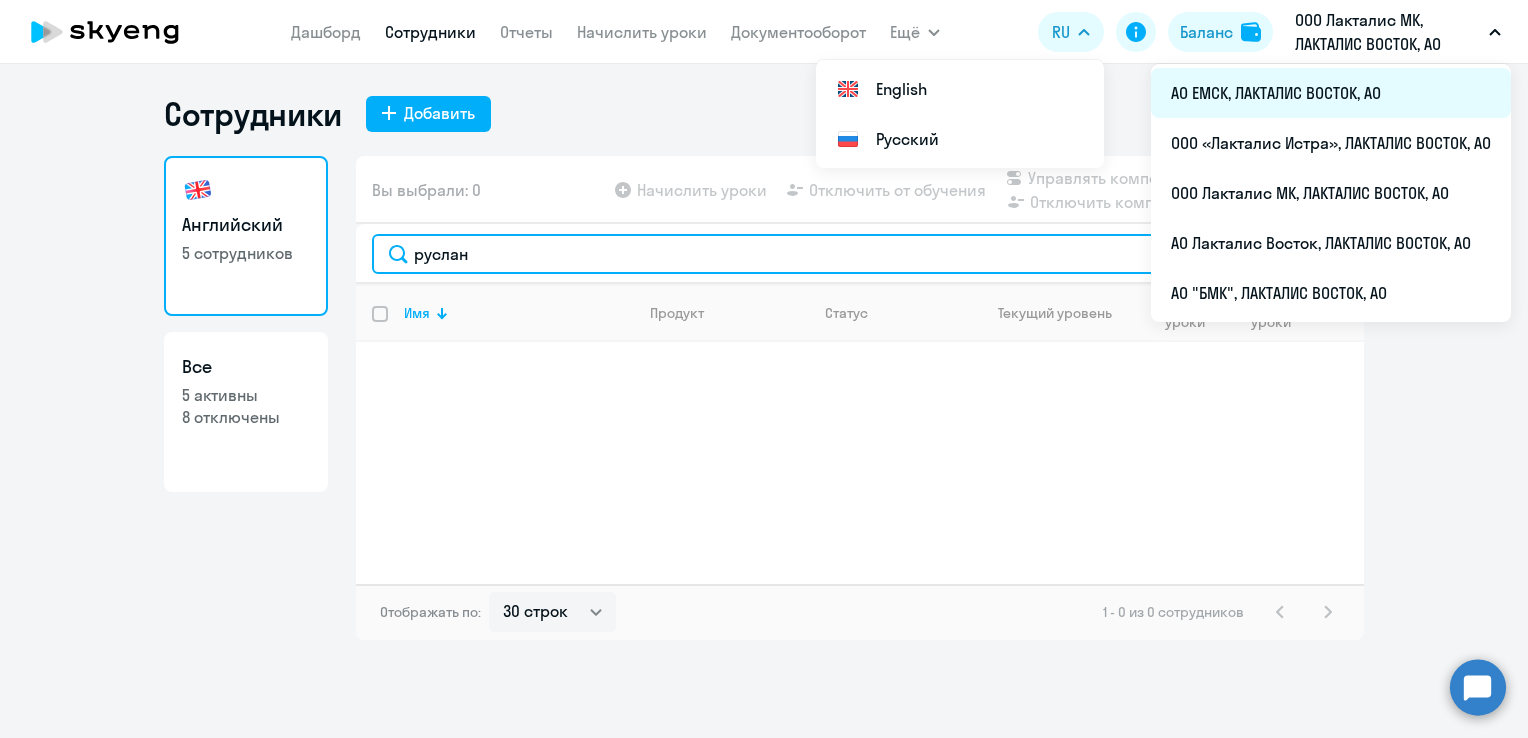 type on "руслан" 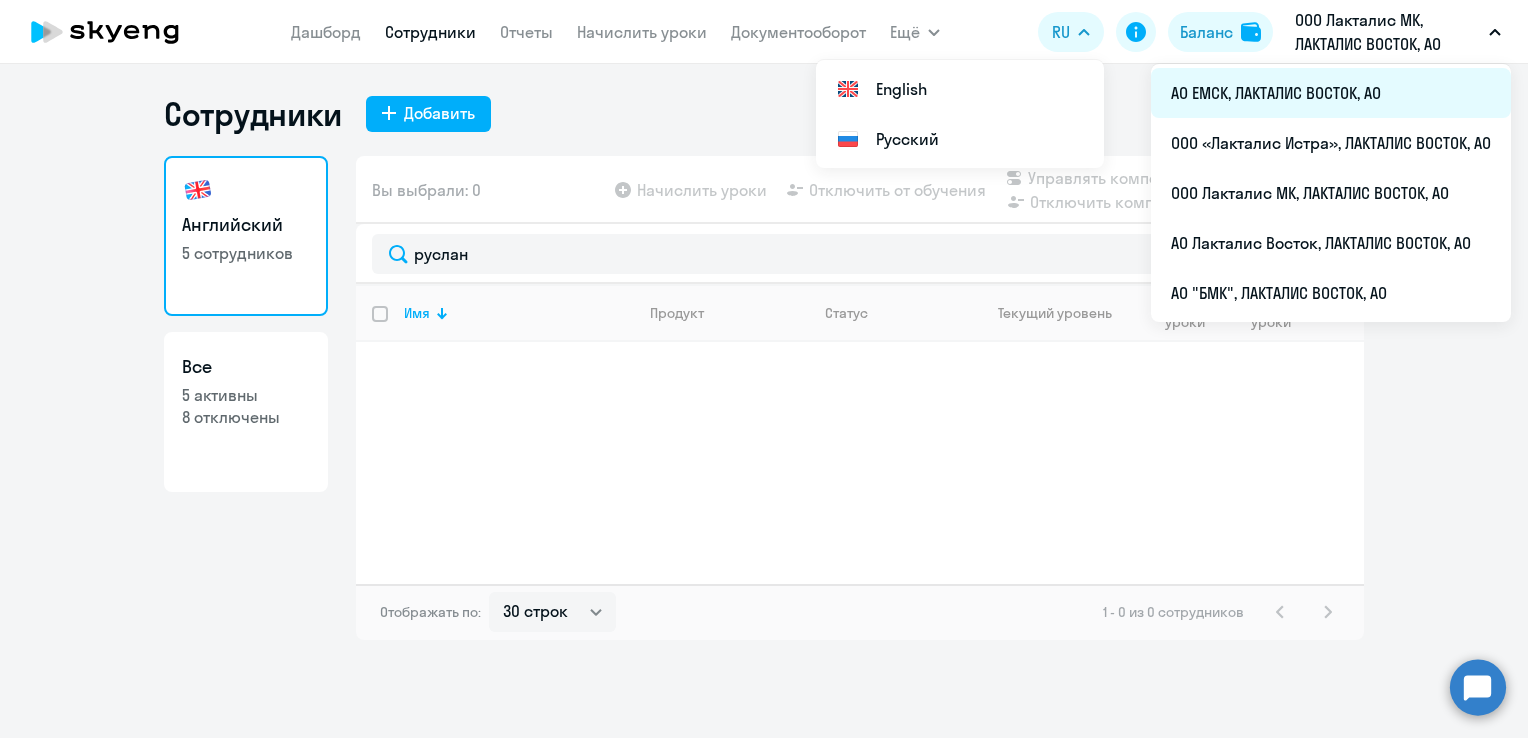 click on "АО ЕМСК, ЛАКТАЛИС ВОСТОК, АО" at bounding box center (1331, 93) 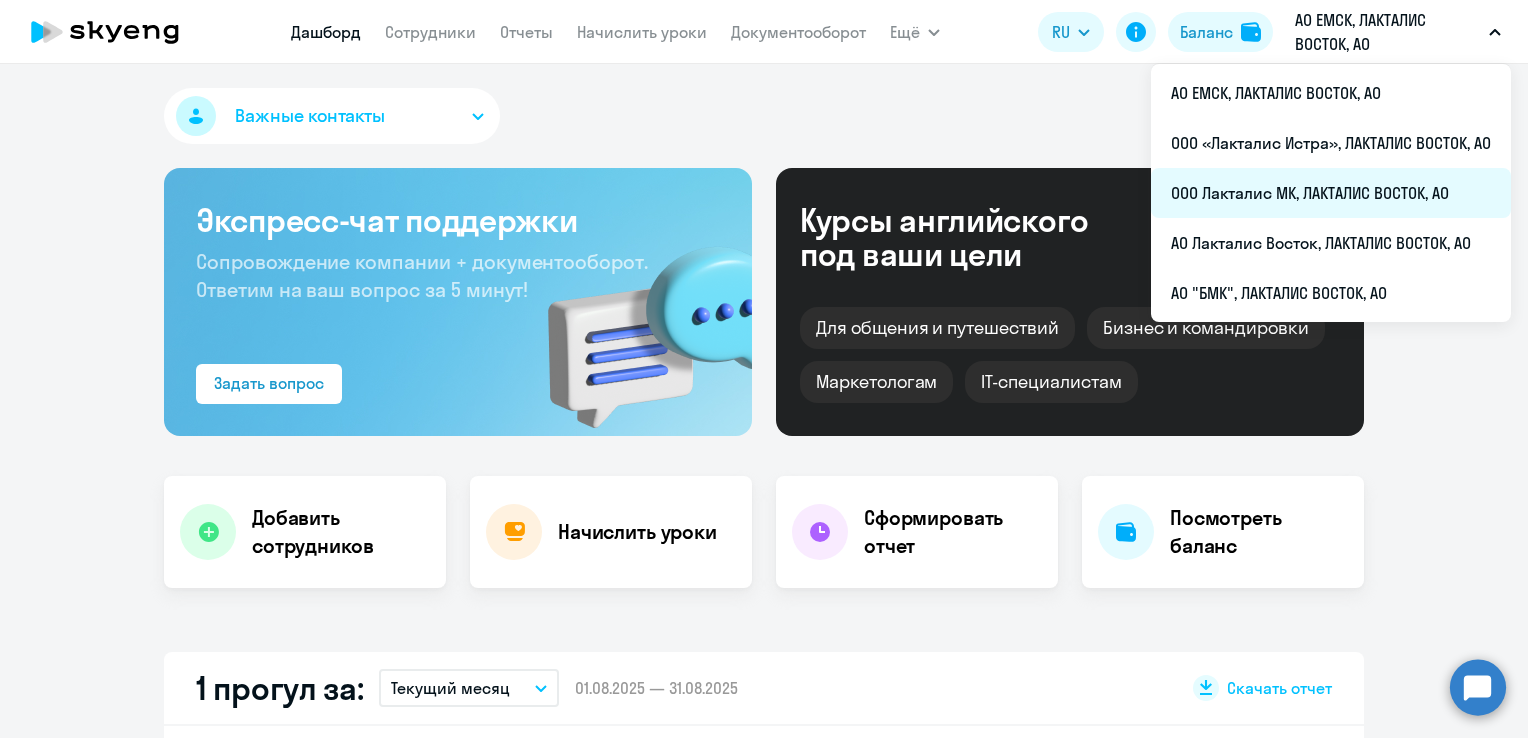 select on "30" 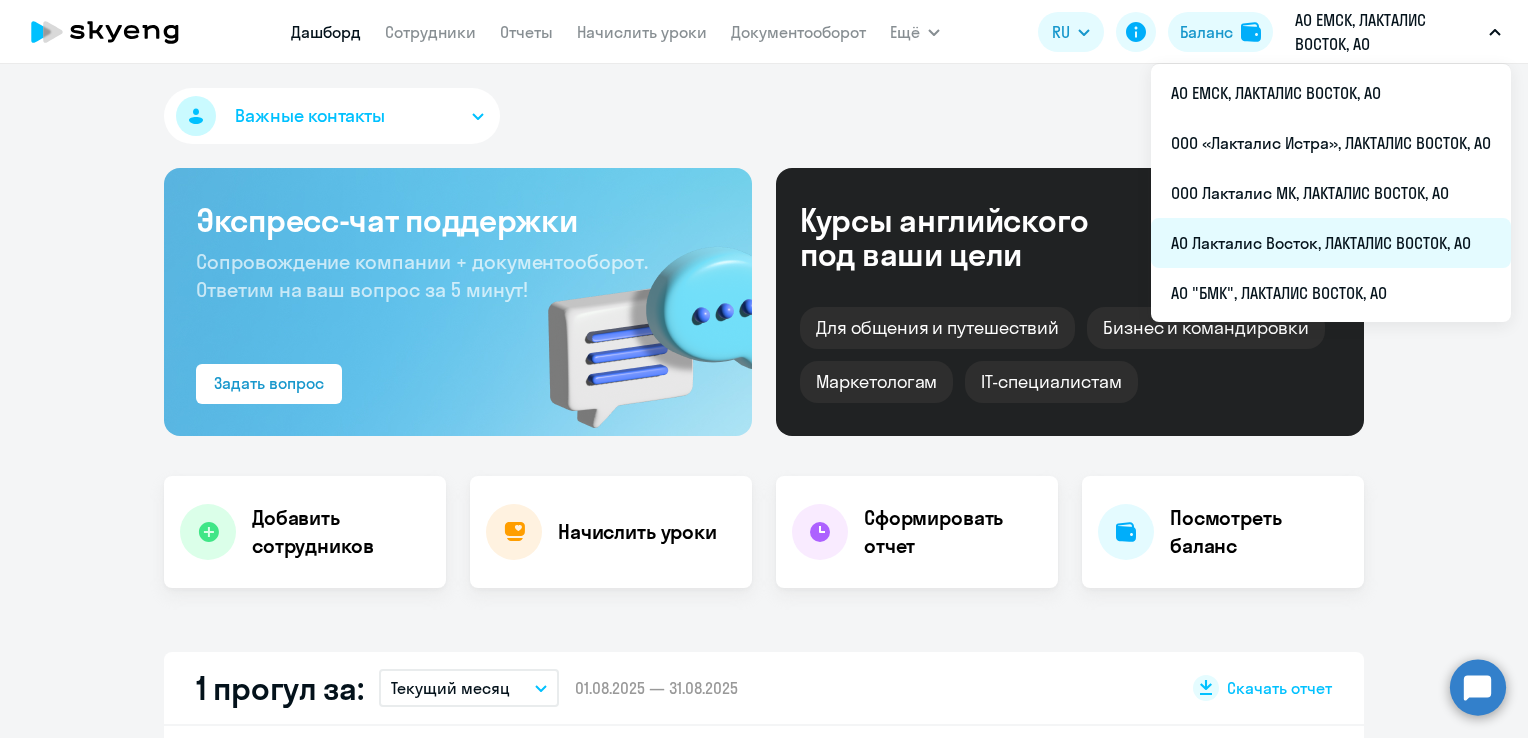 click on "АО Лакталис Восток, ЛАКТАЛИС ВОСТОК, АО" at bounding box center (1331, 243) 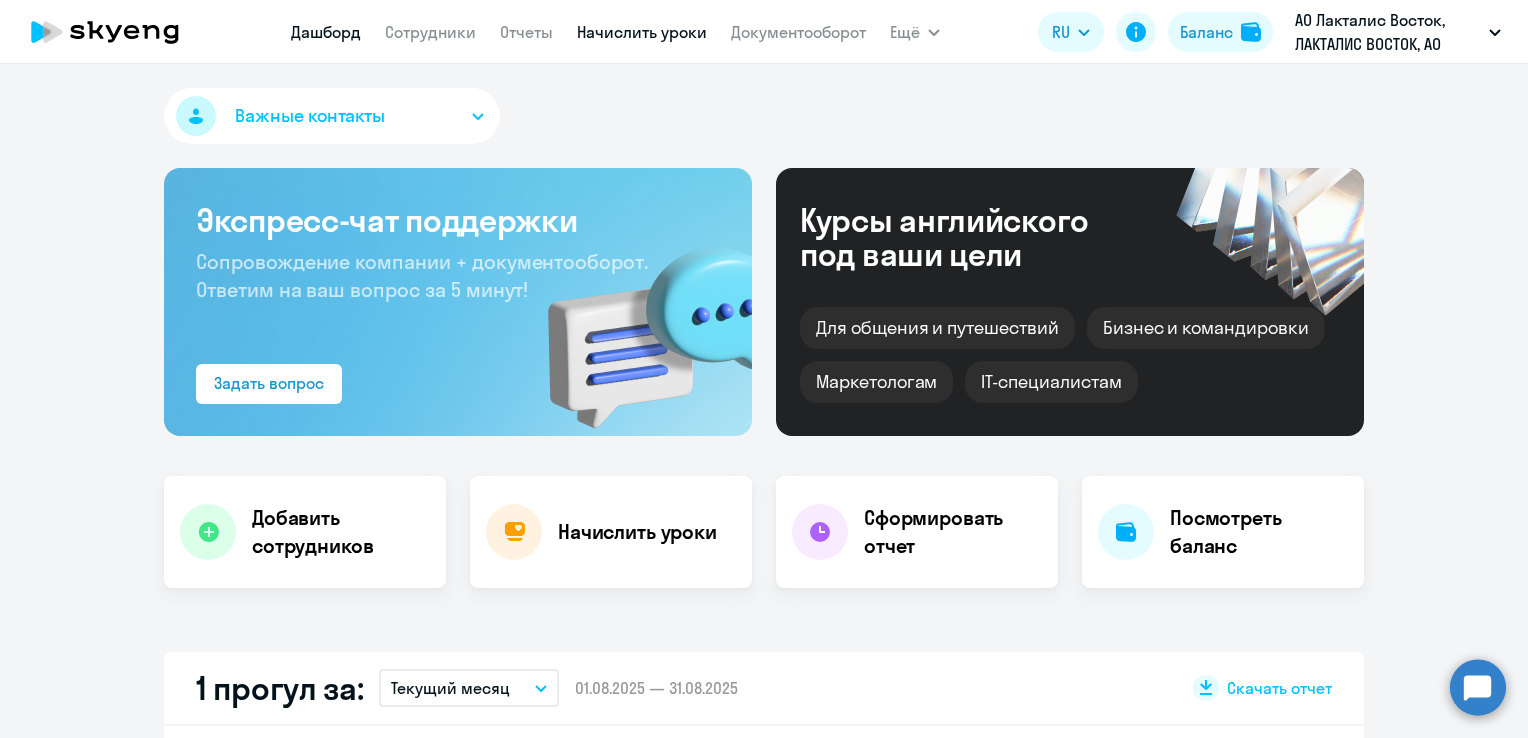 click on "Начислить уроки" at bounding box center (642, 32) 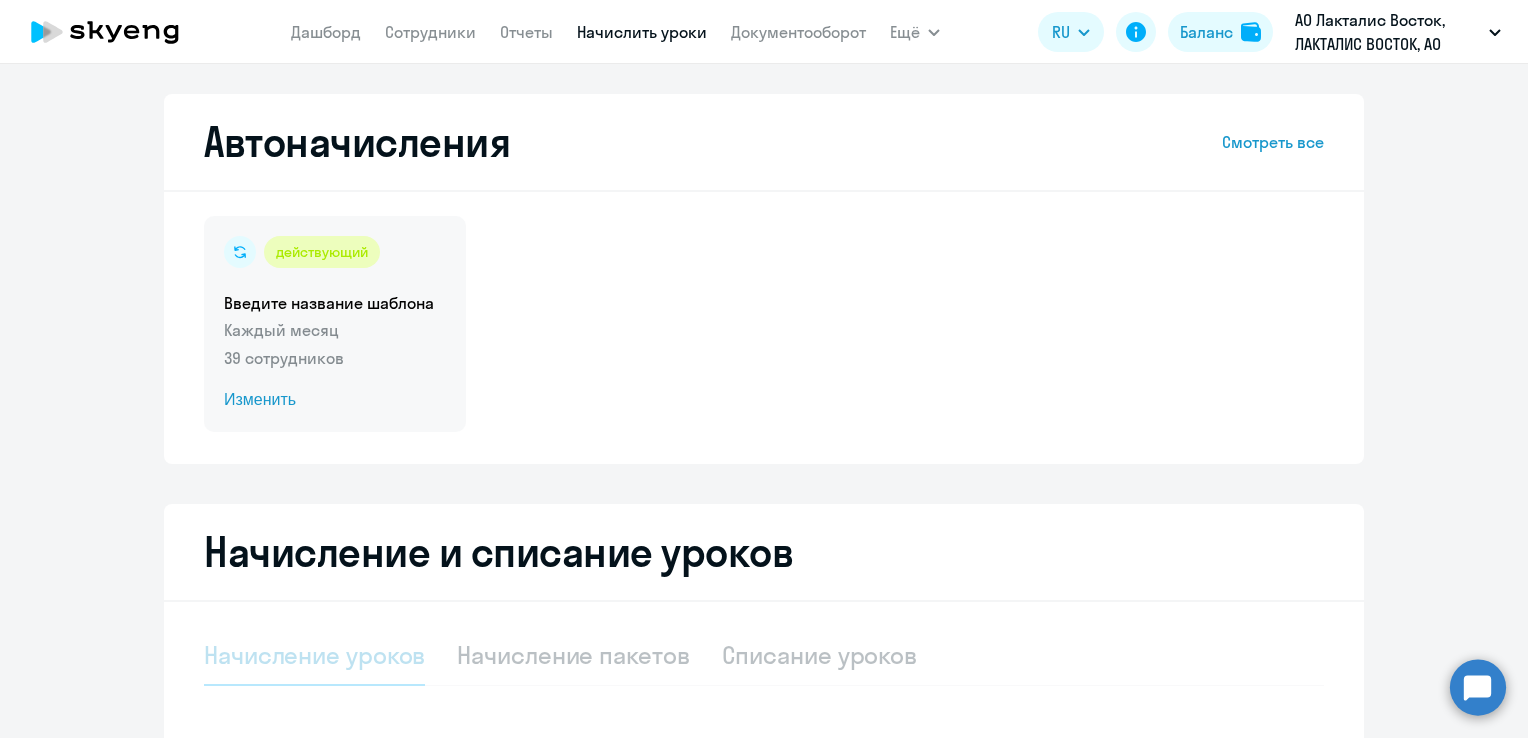 select on "10" 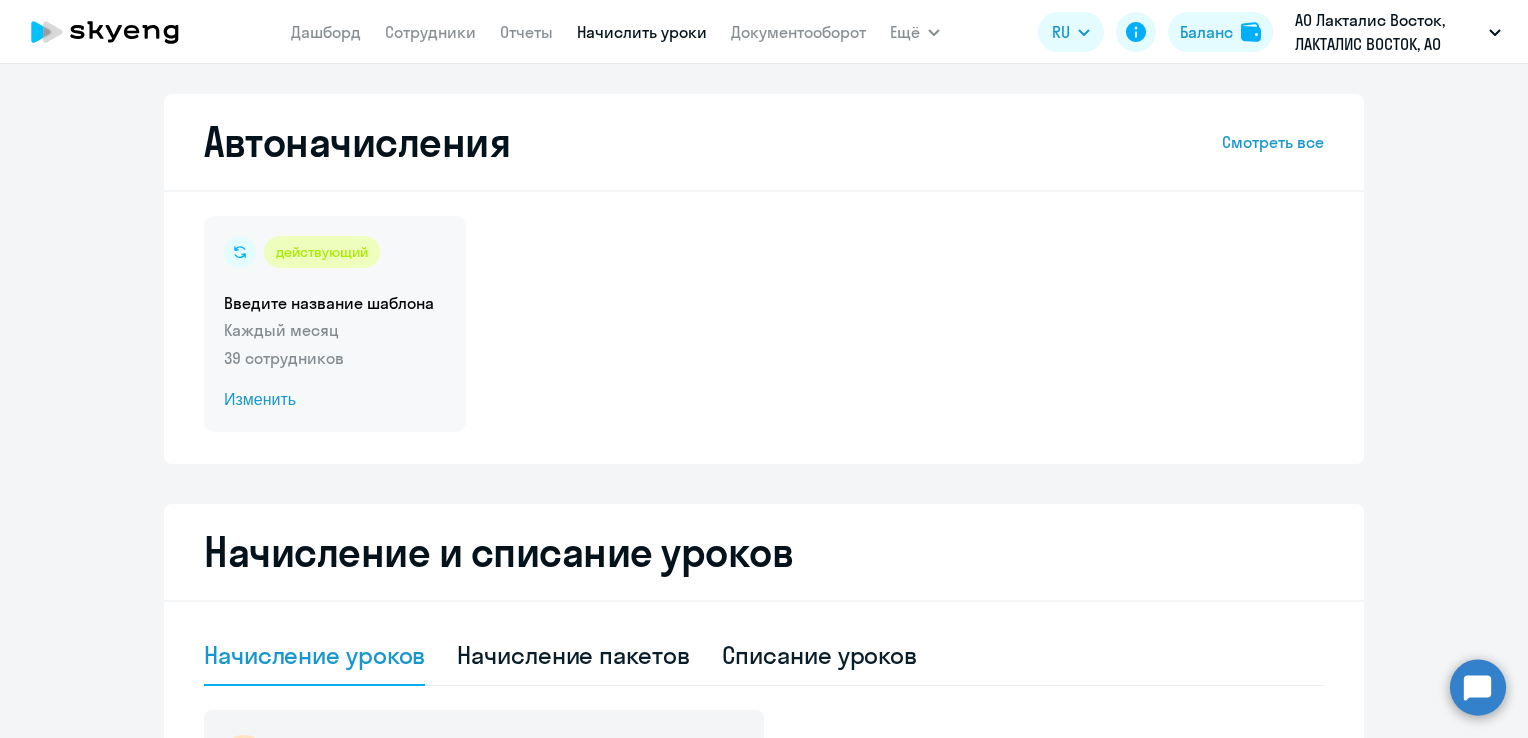 click on "Изменить" 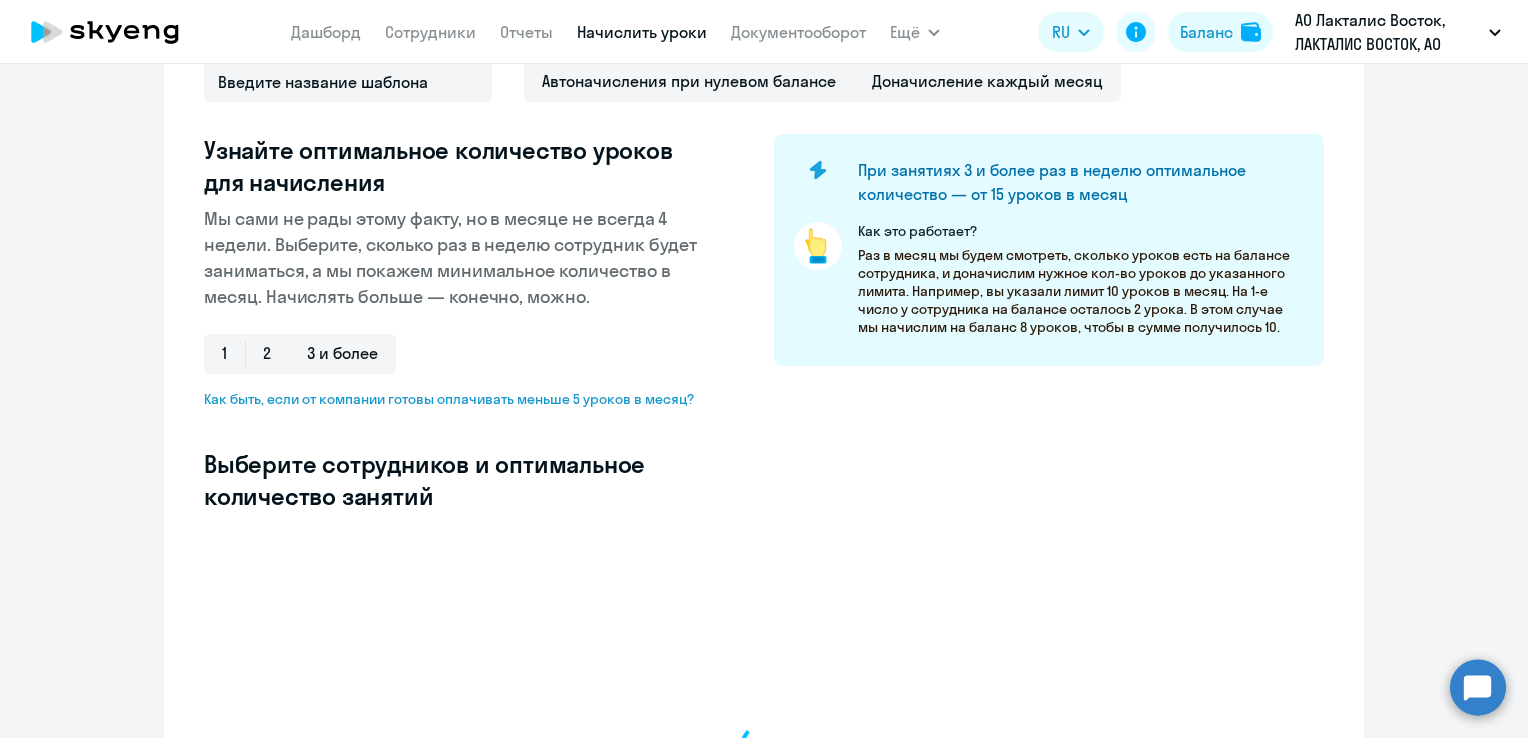 select on "10" 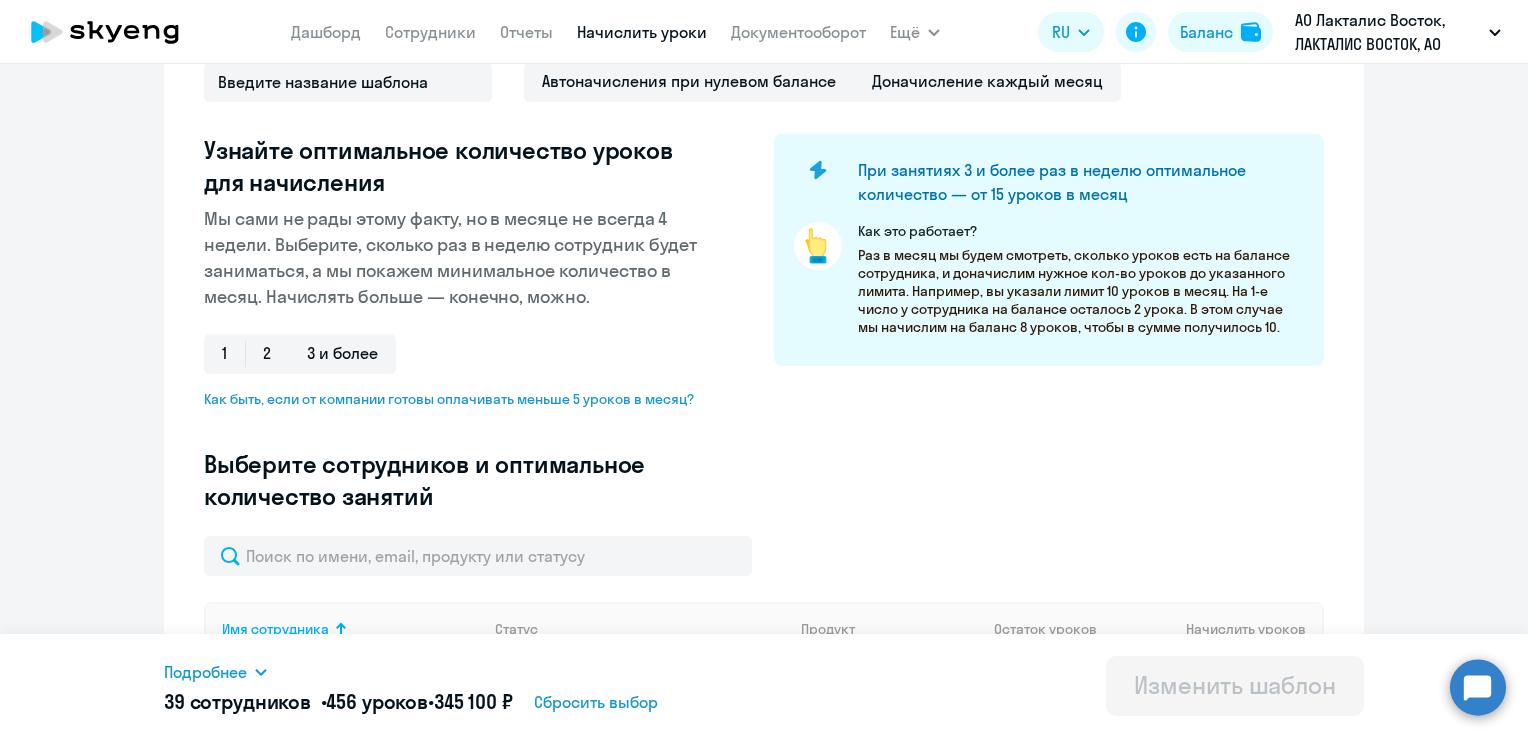 scroll, scrollTop: 500, scrollLeft: 0, axis: vertical 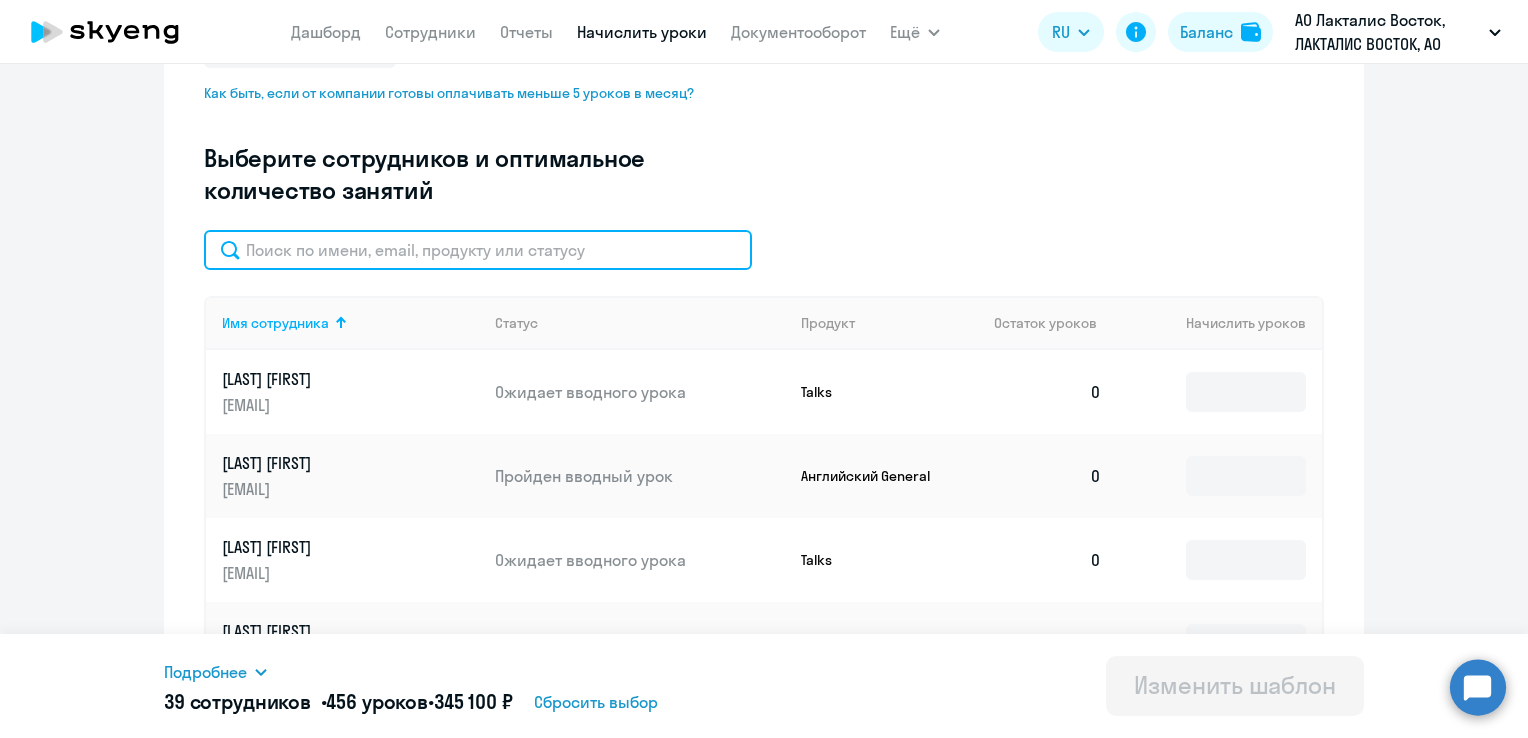 click 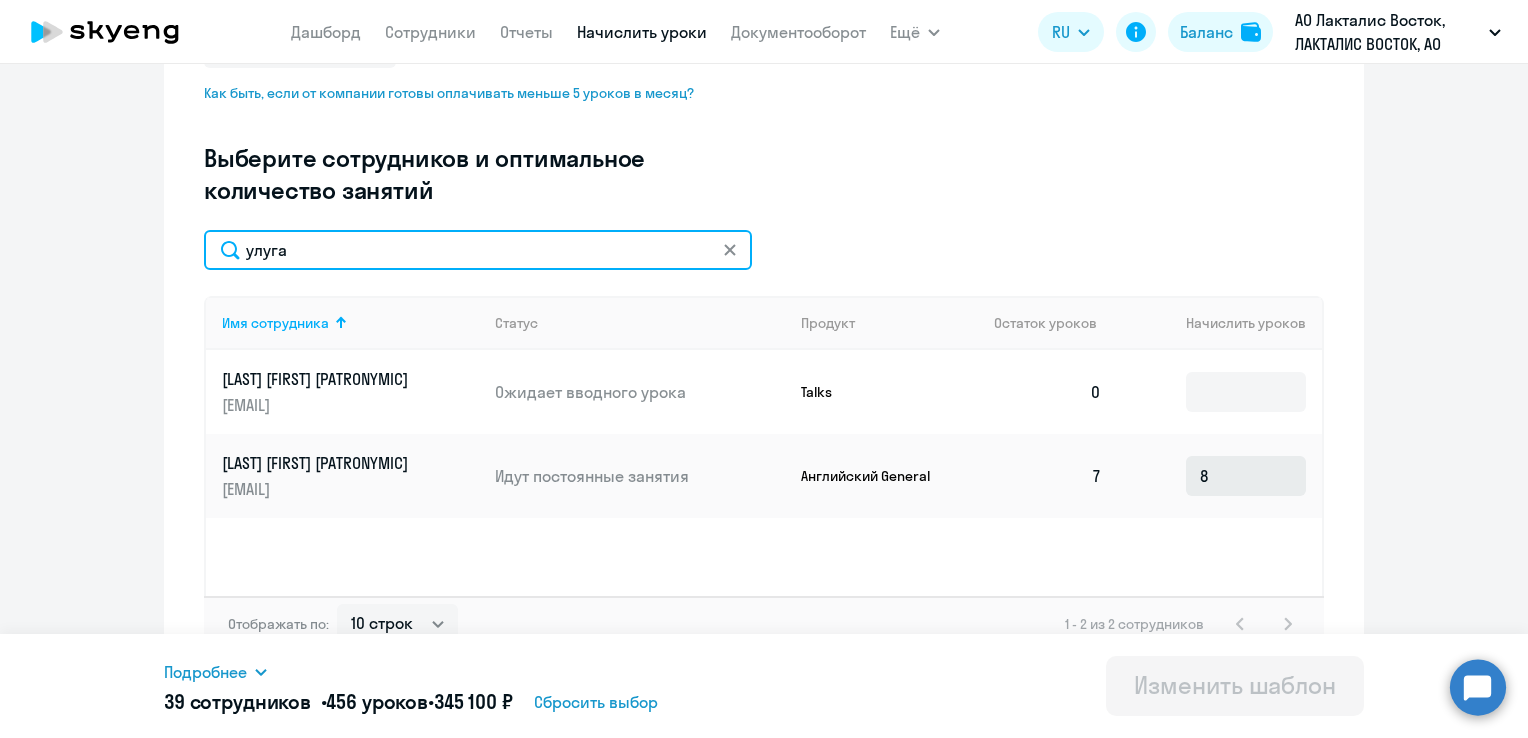 type on "улуга" 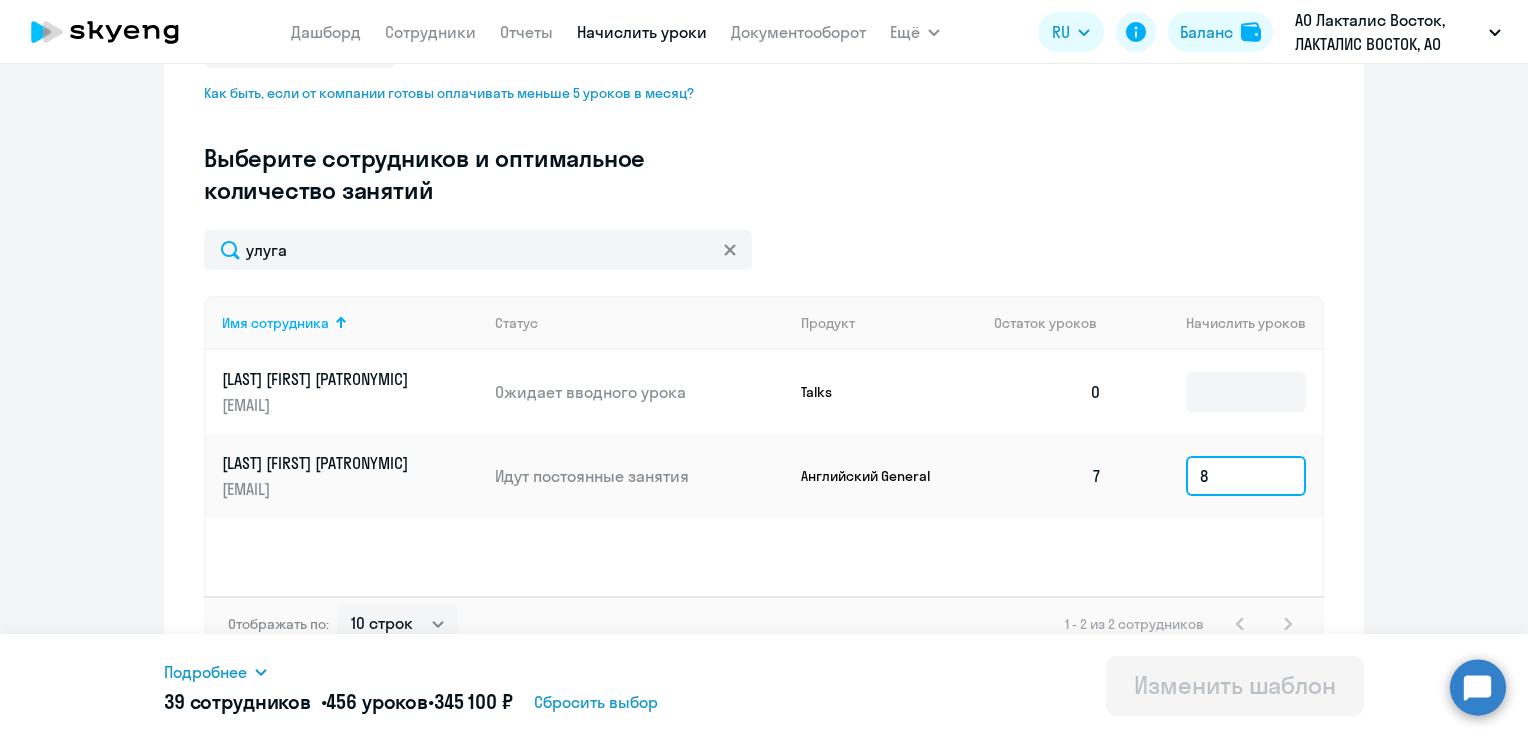 click on "8" 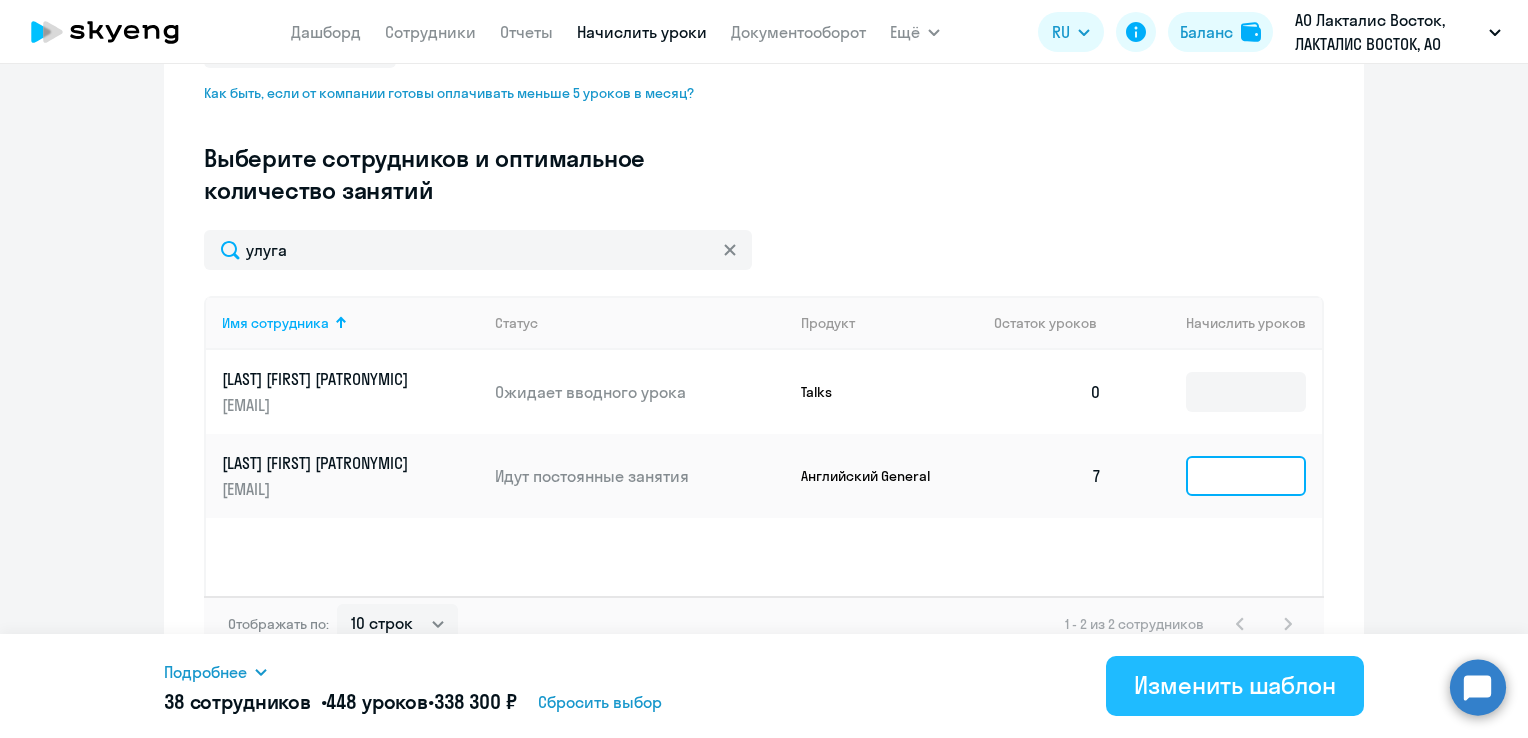 type 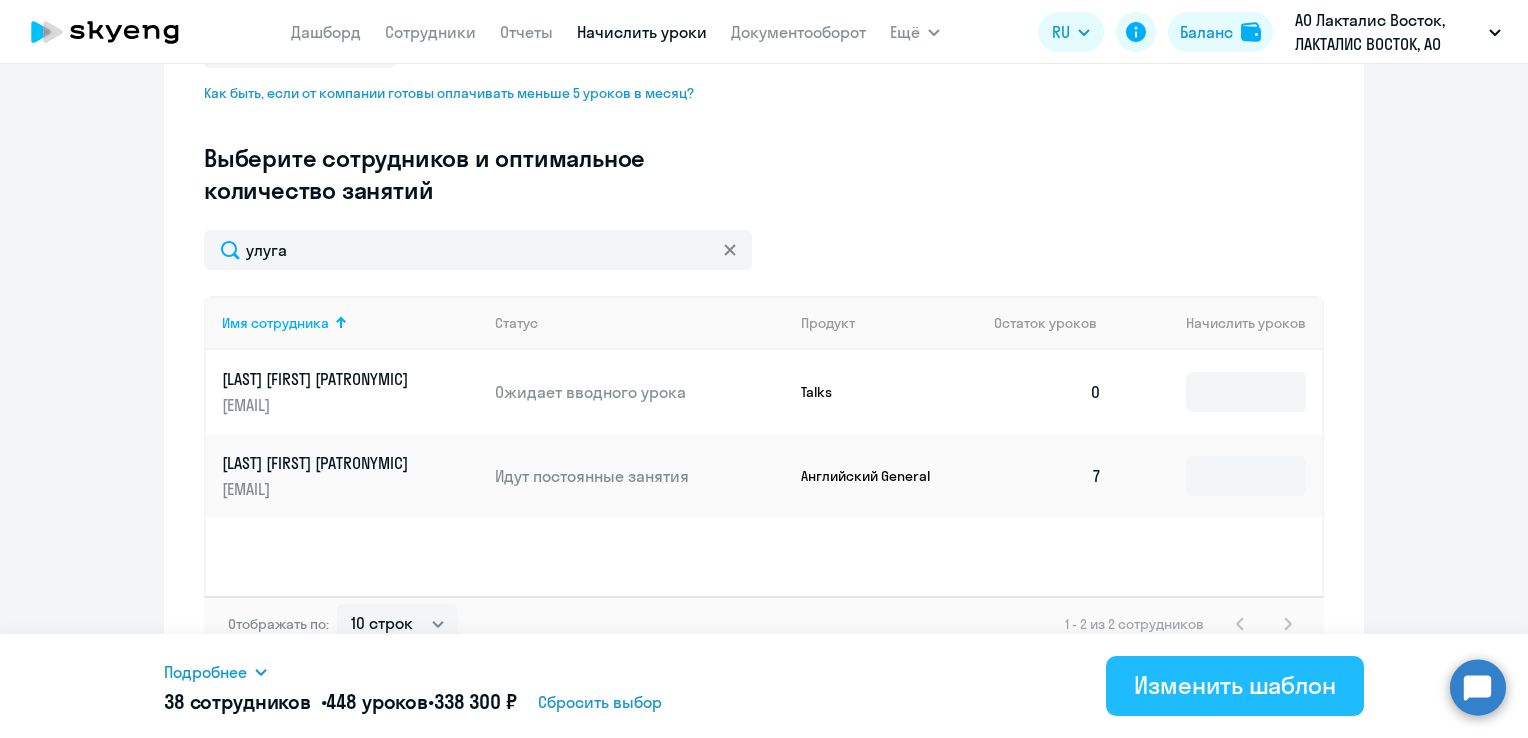 click on "Изменить шаблон" at bounding box center (1235, 685) 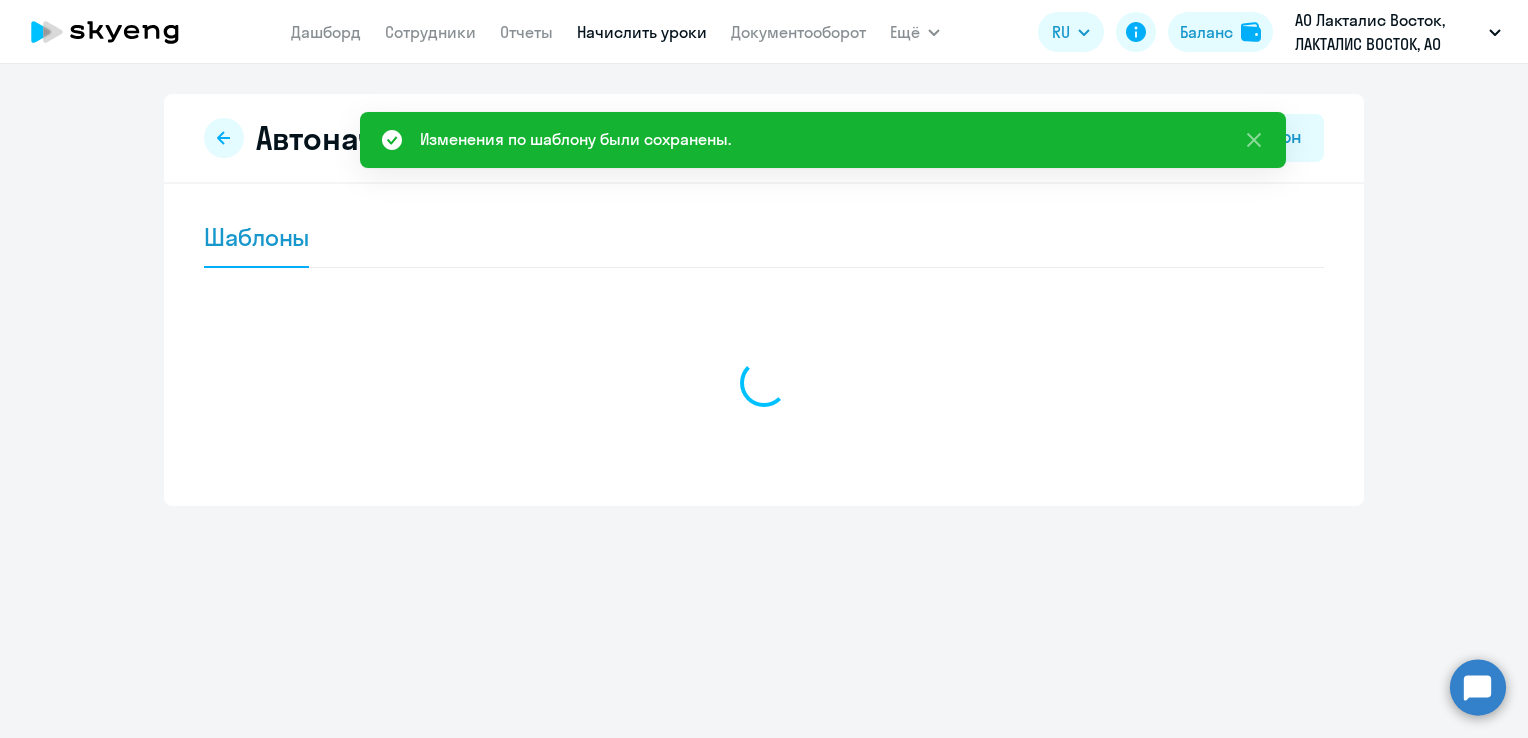 scroll, scrollTop: 0, scrollLeft: 0, axis: both 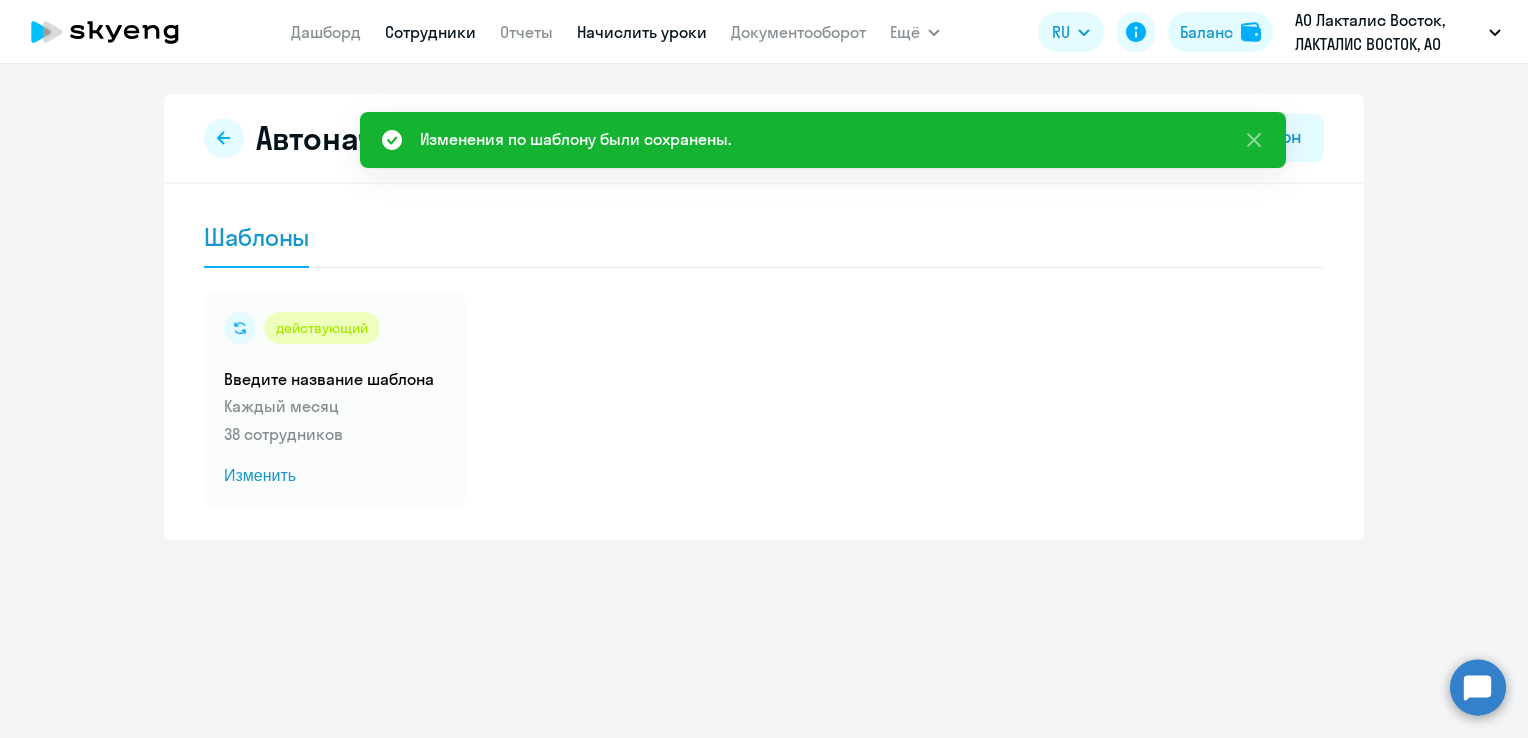 click on "Сотрудники" at bounding box center [430, 32] 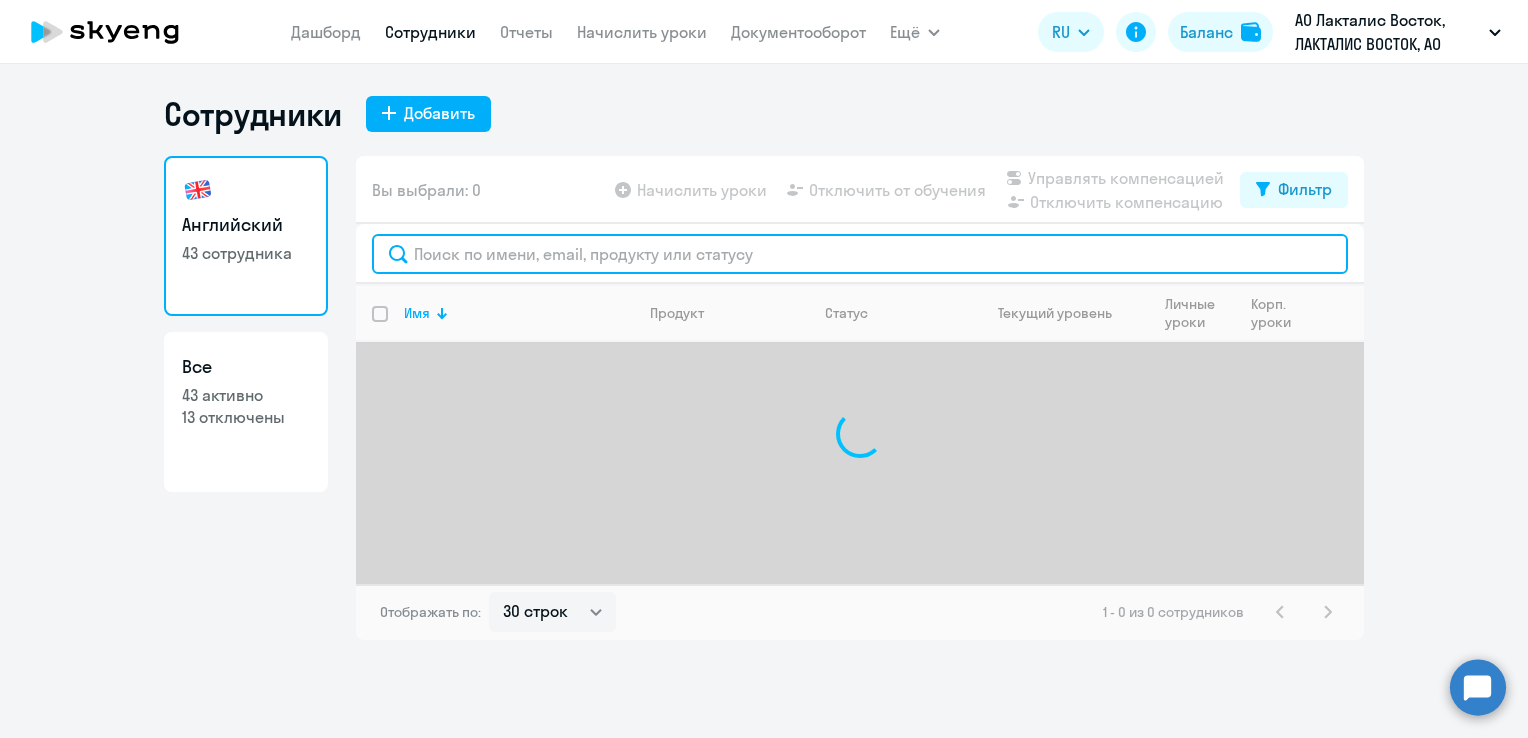 click 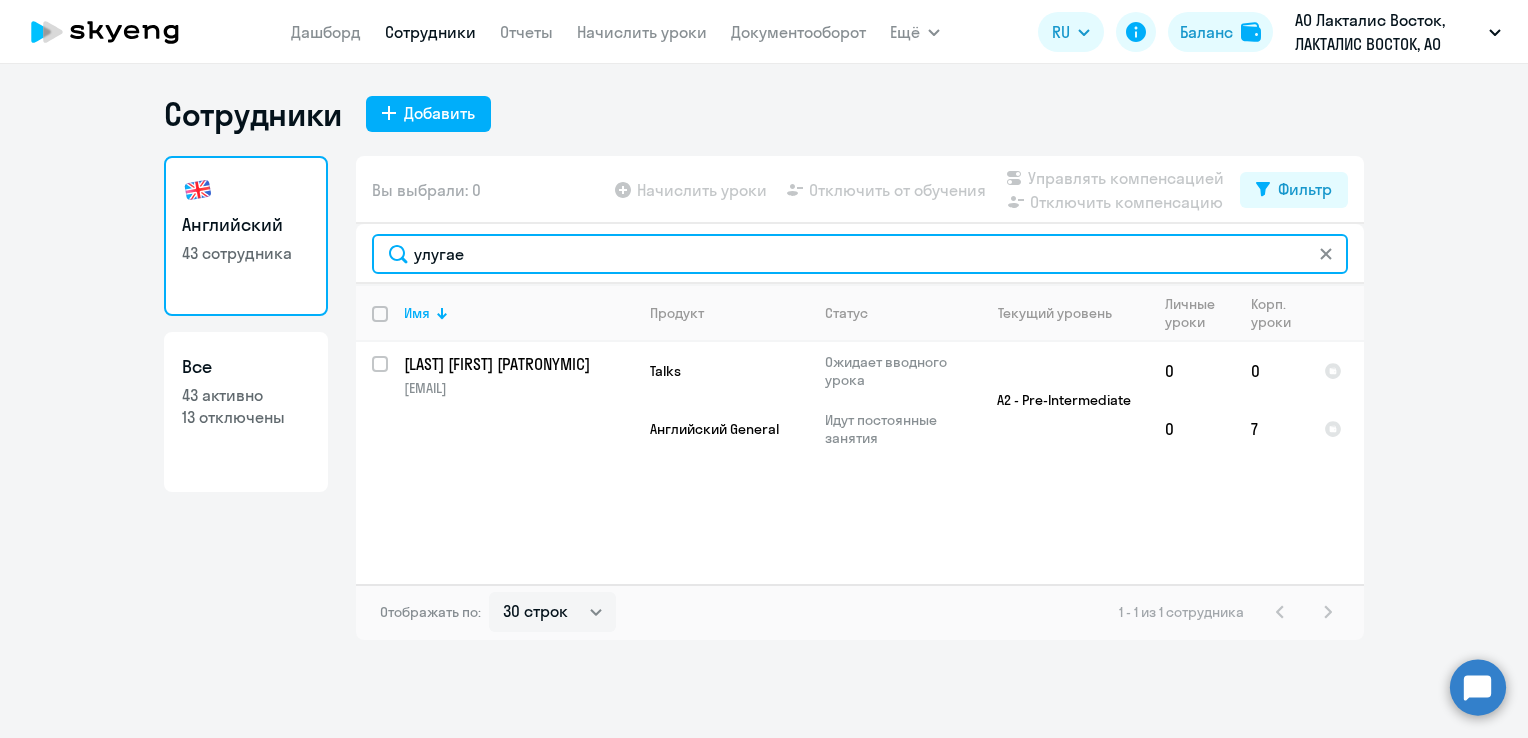 type on "улугае" 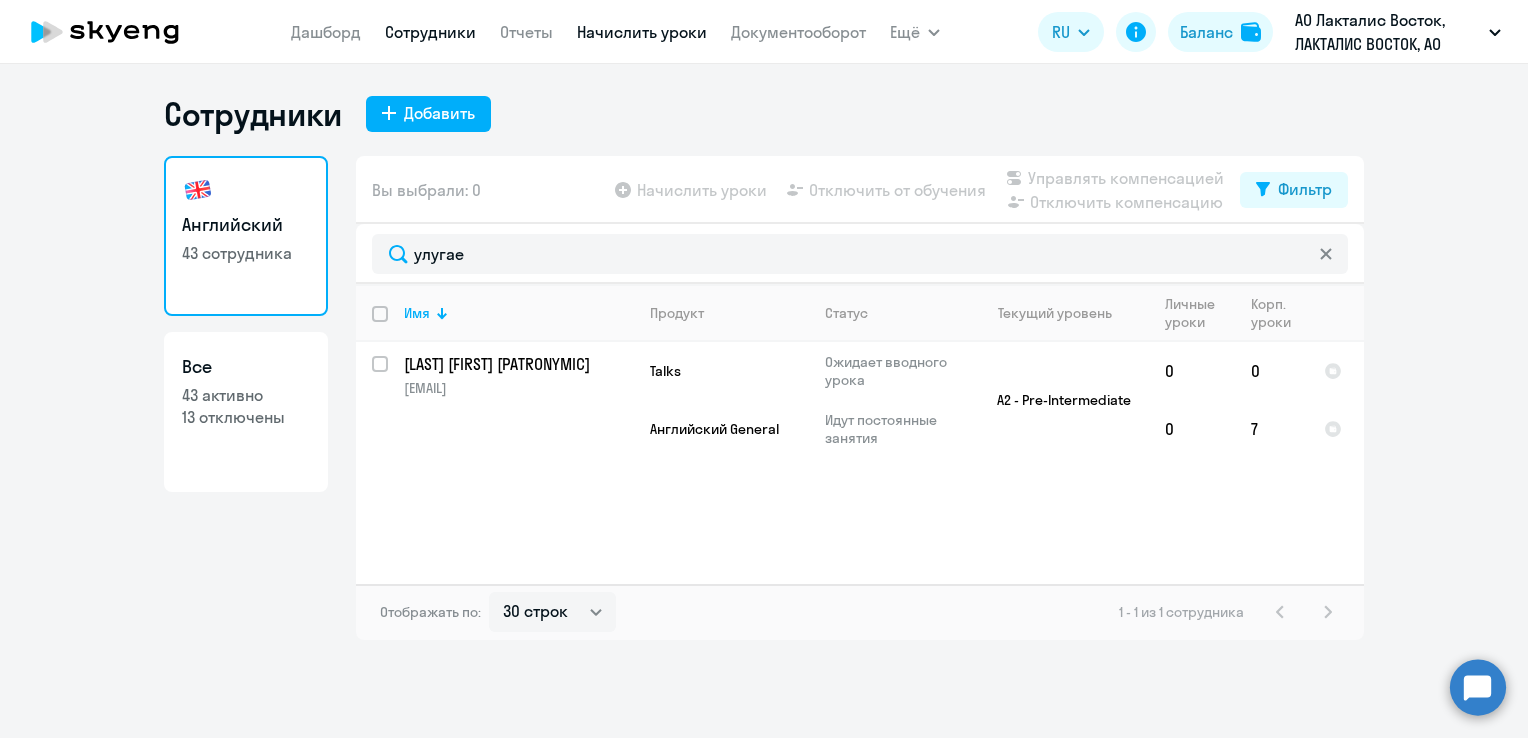 click on "Начислить уроки" at bounding box center (642, 32) 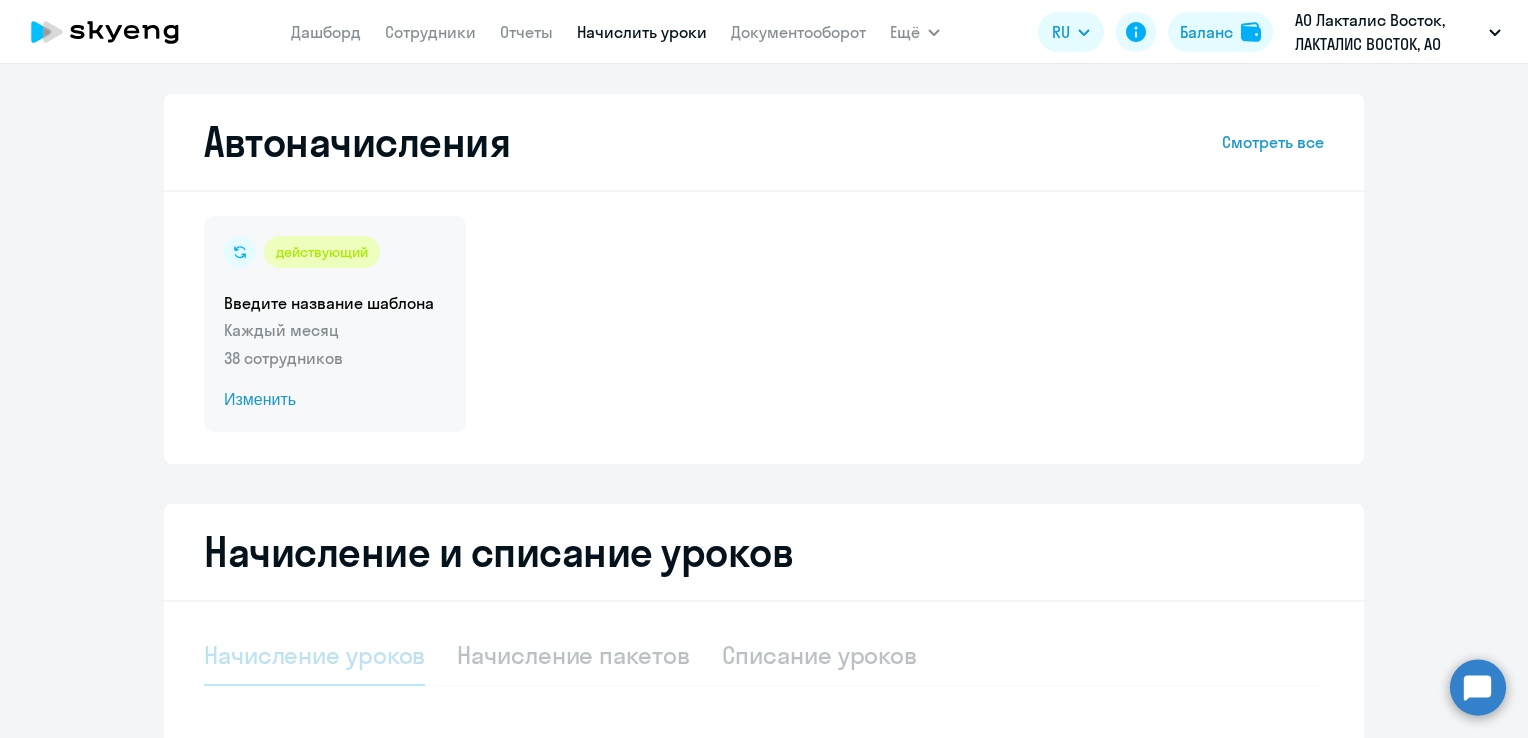select on "10" 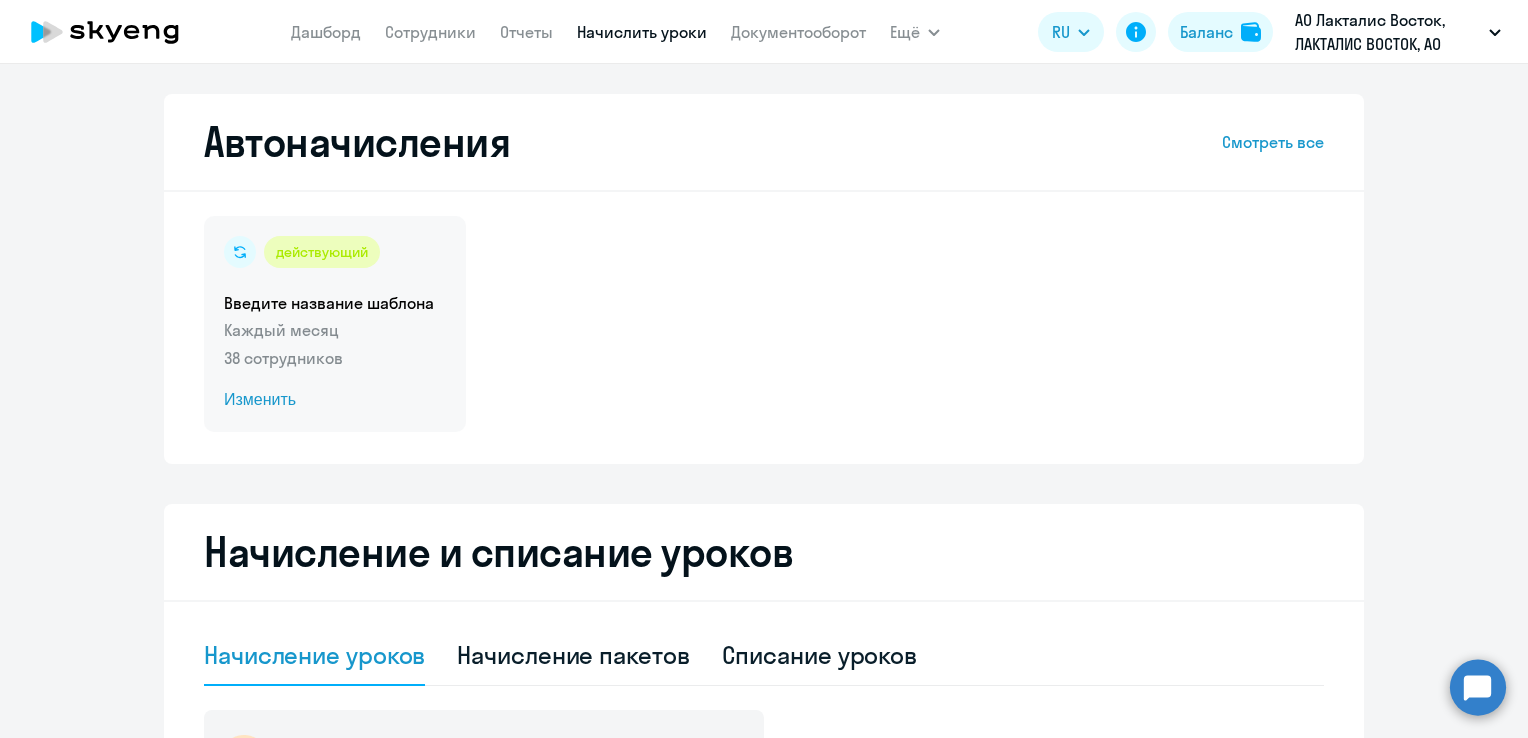 scroll, scrollTop: 400, scrollLeft: 0, axis: vertical 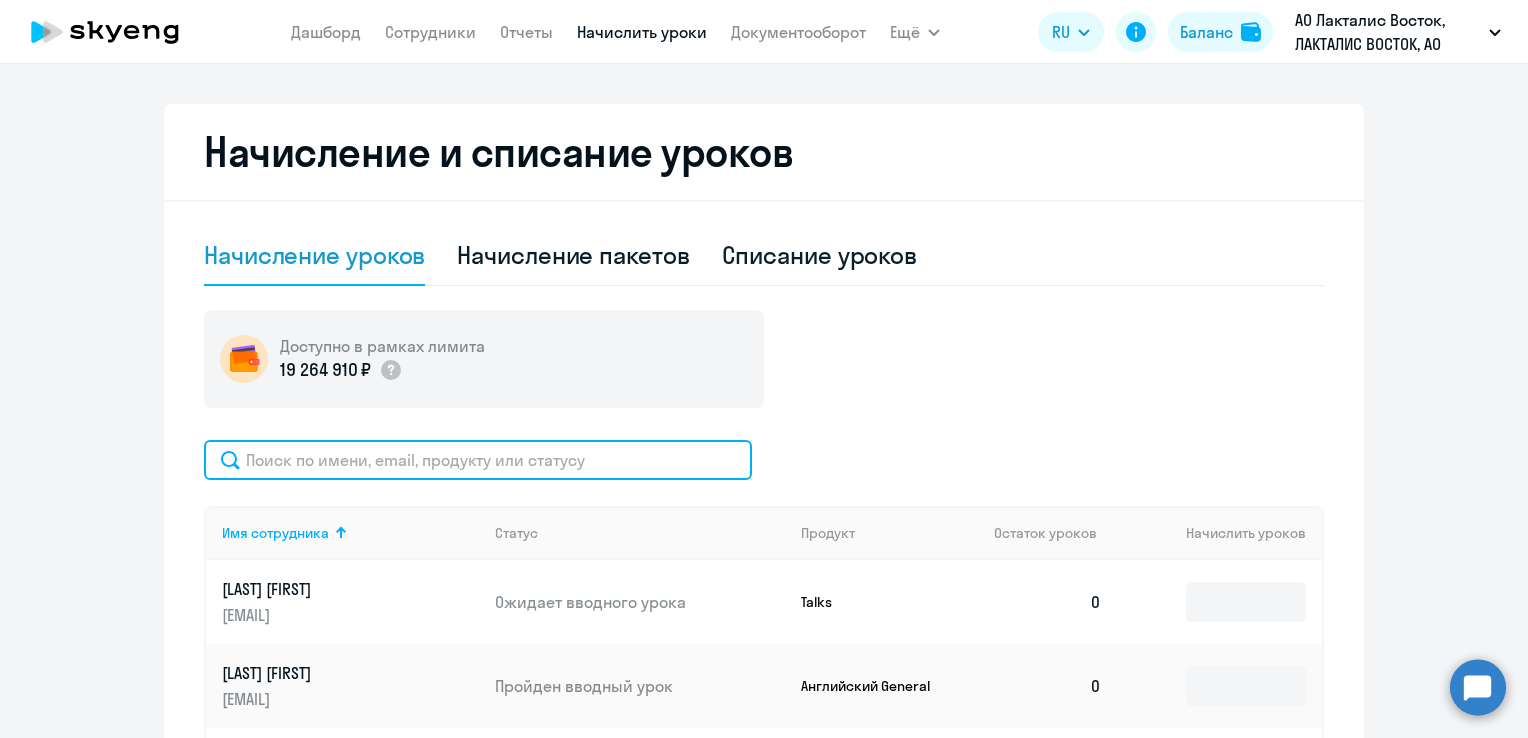 click 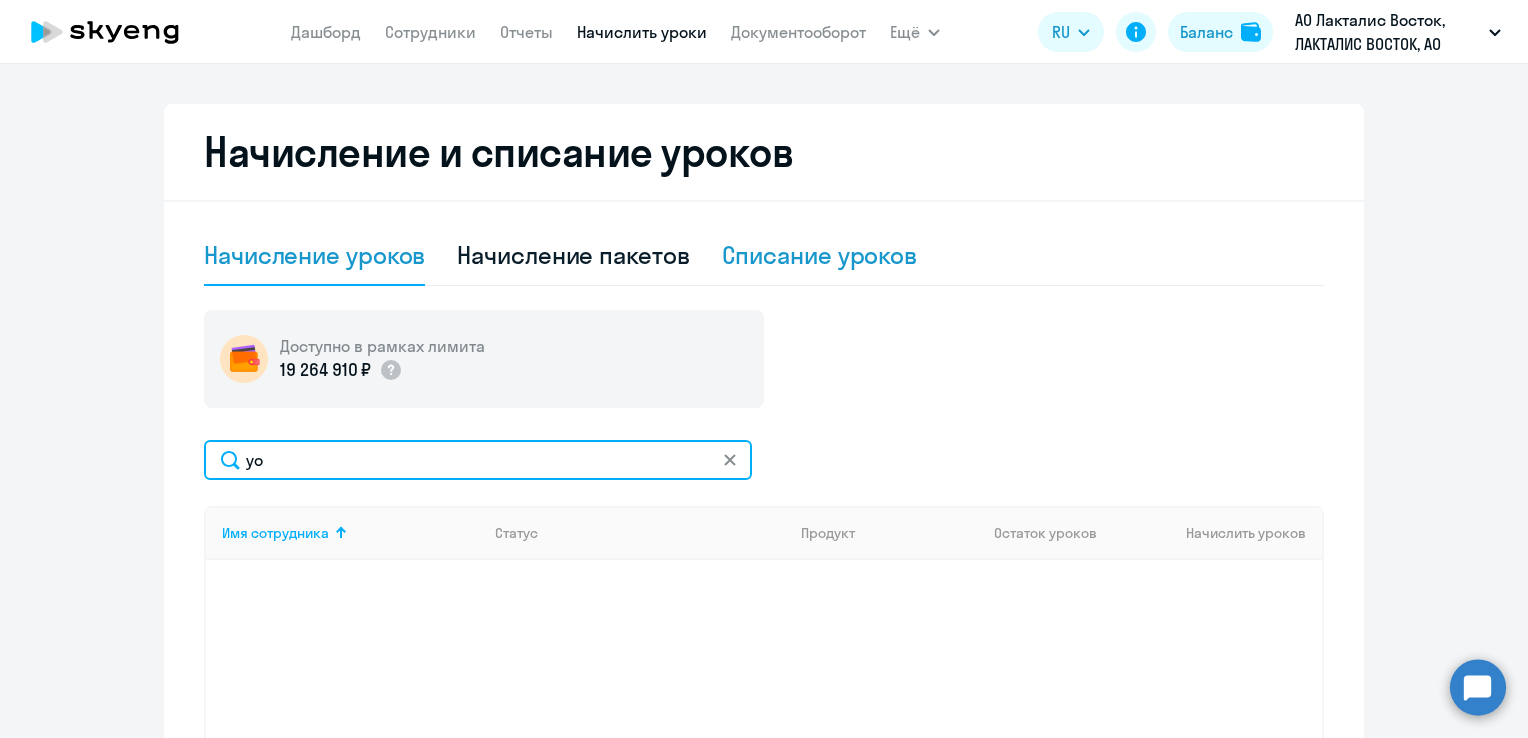 type on "уо" 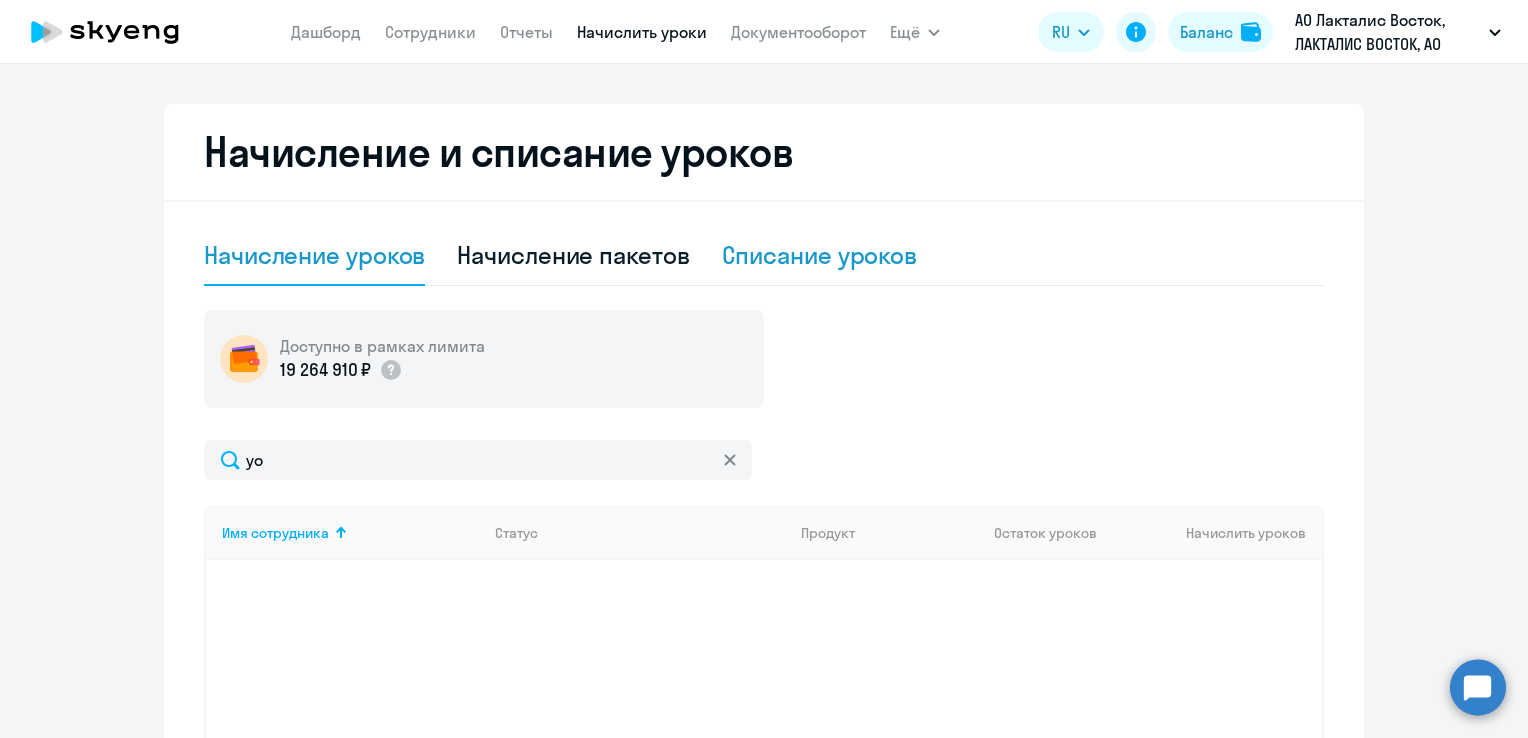 click on "Списание уроков" 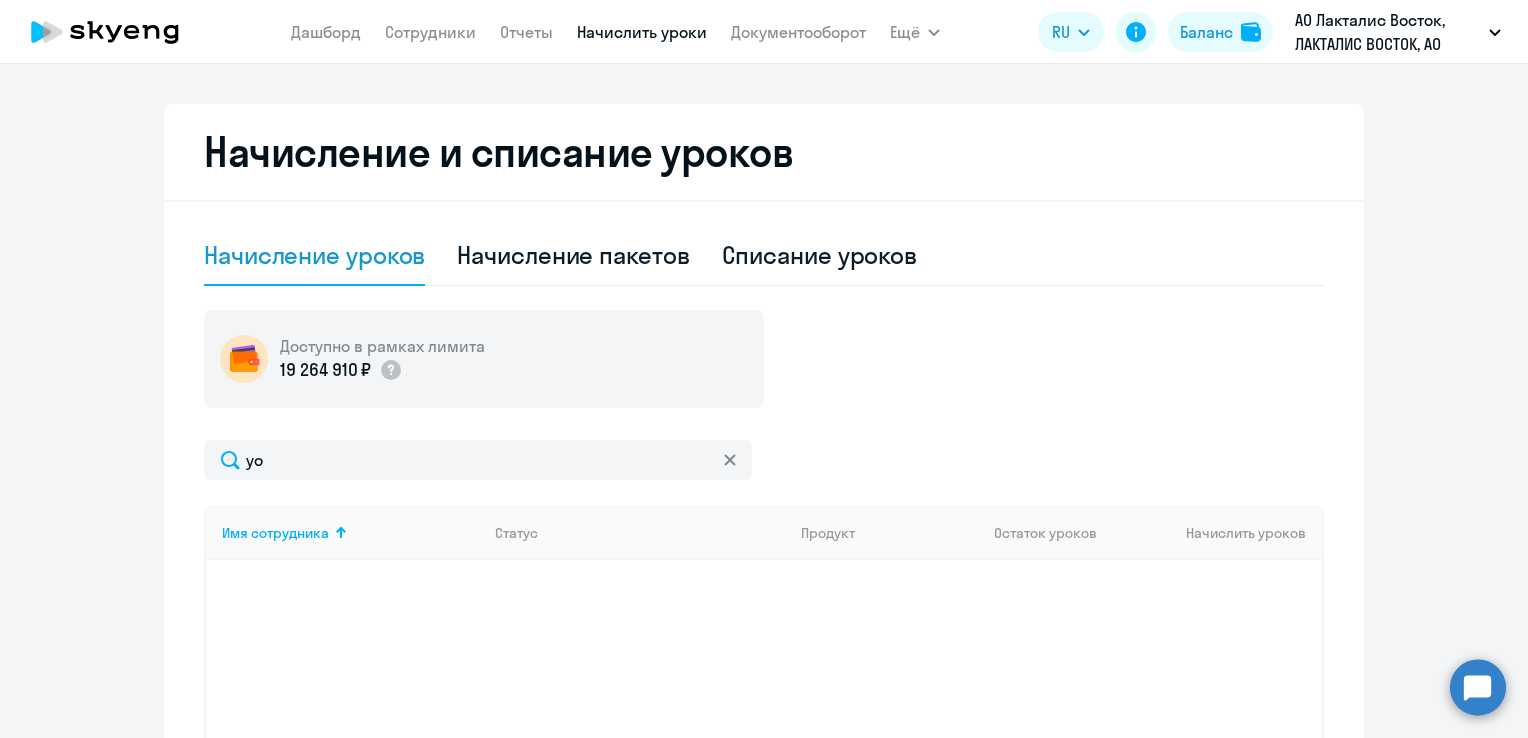 select on "10" 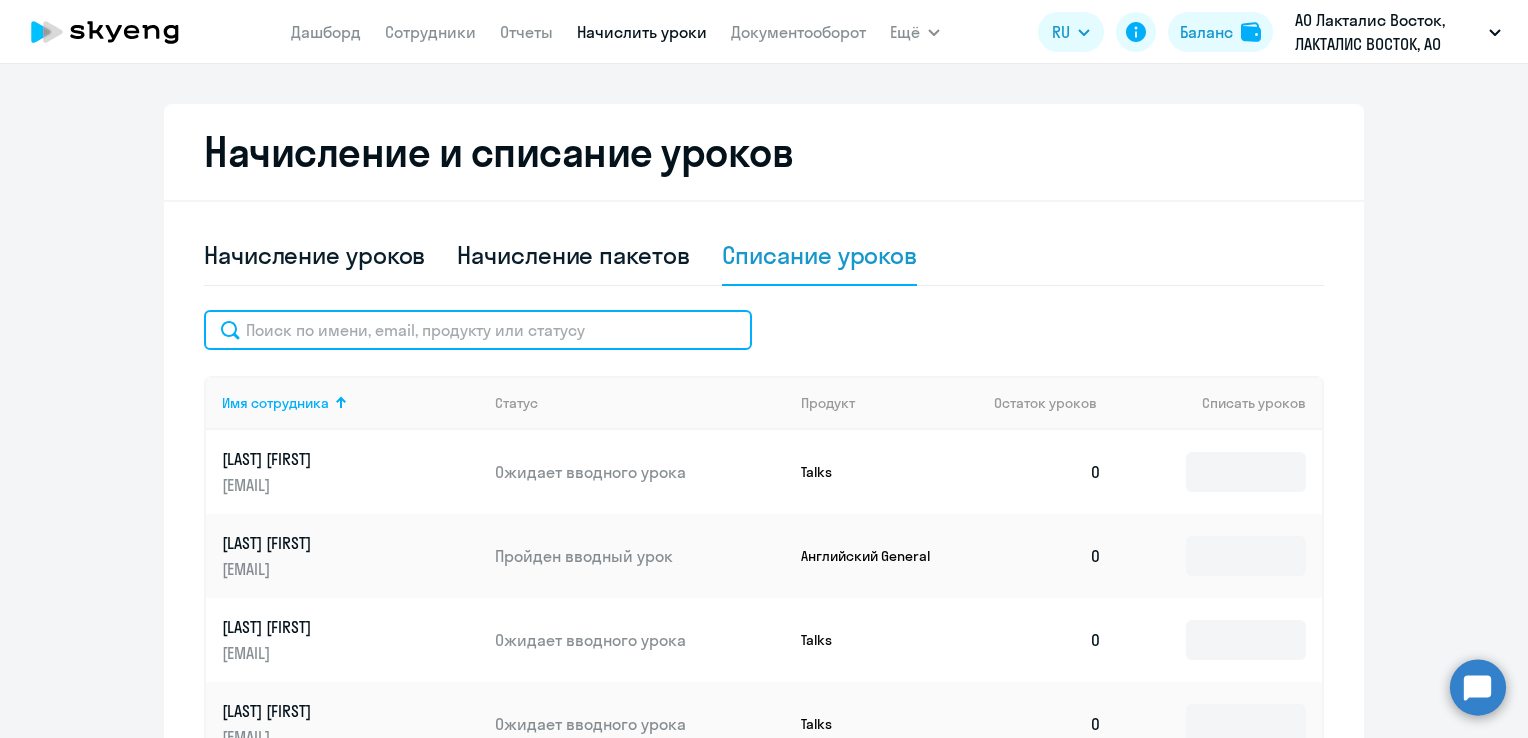 click 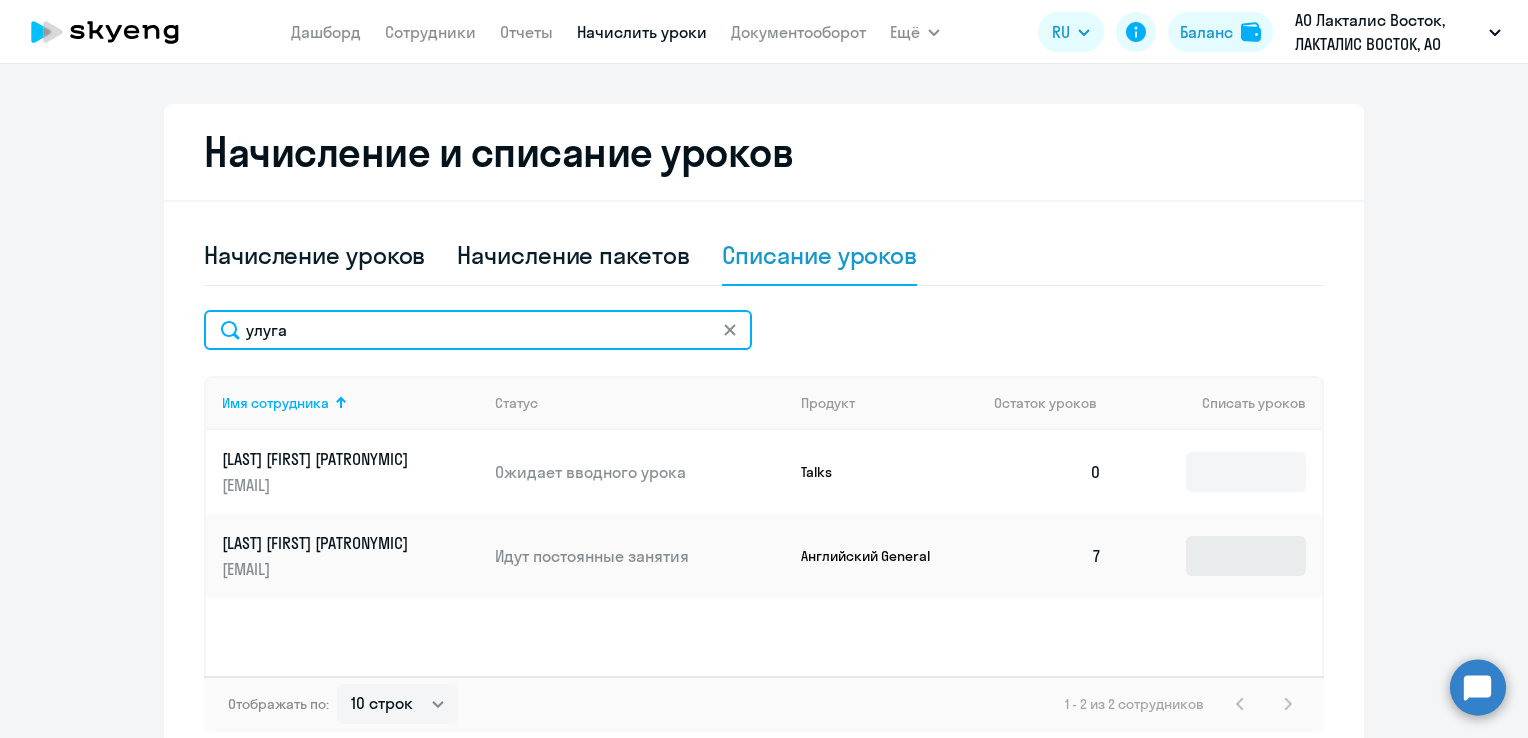 type on "улуга" 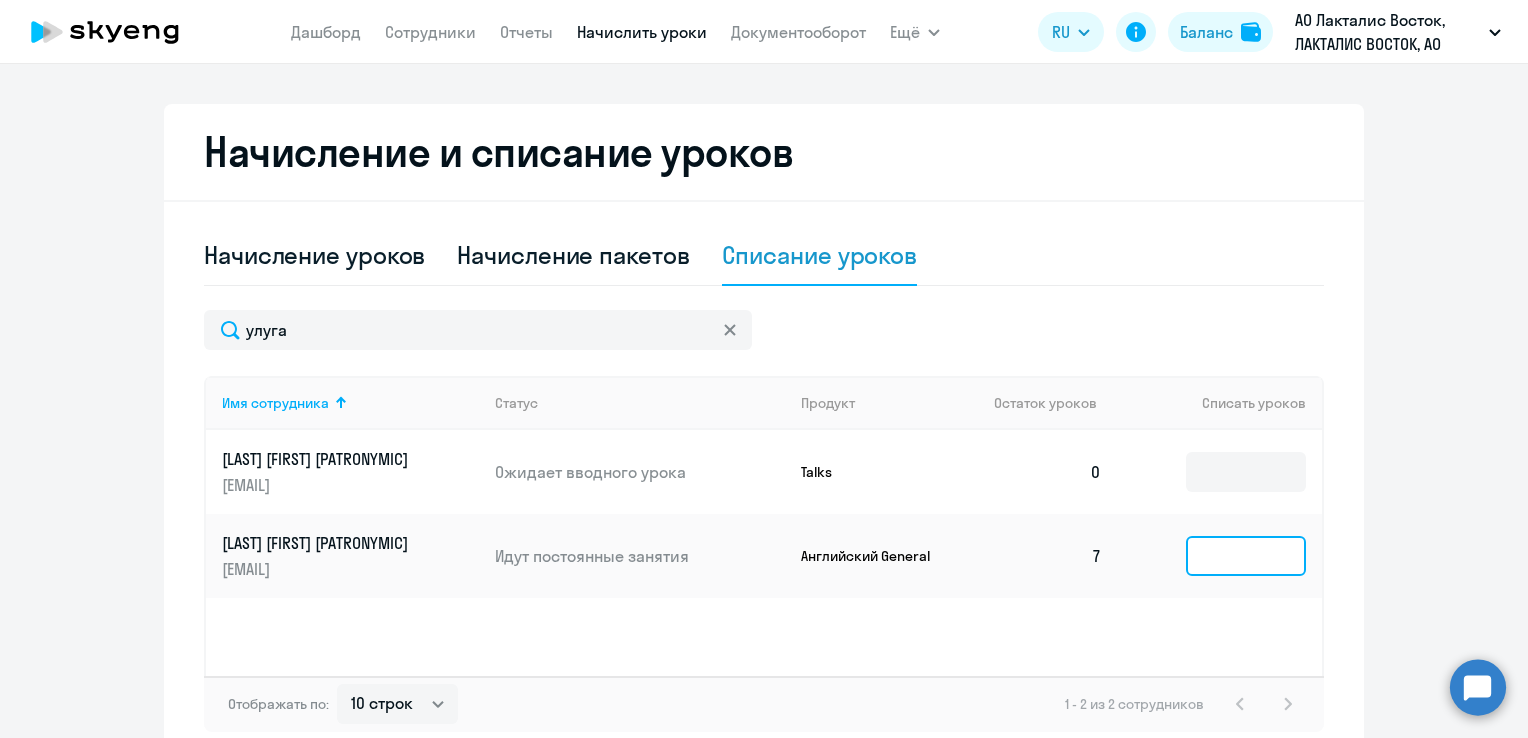 click 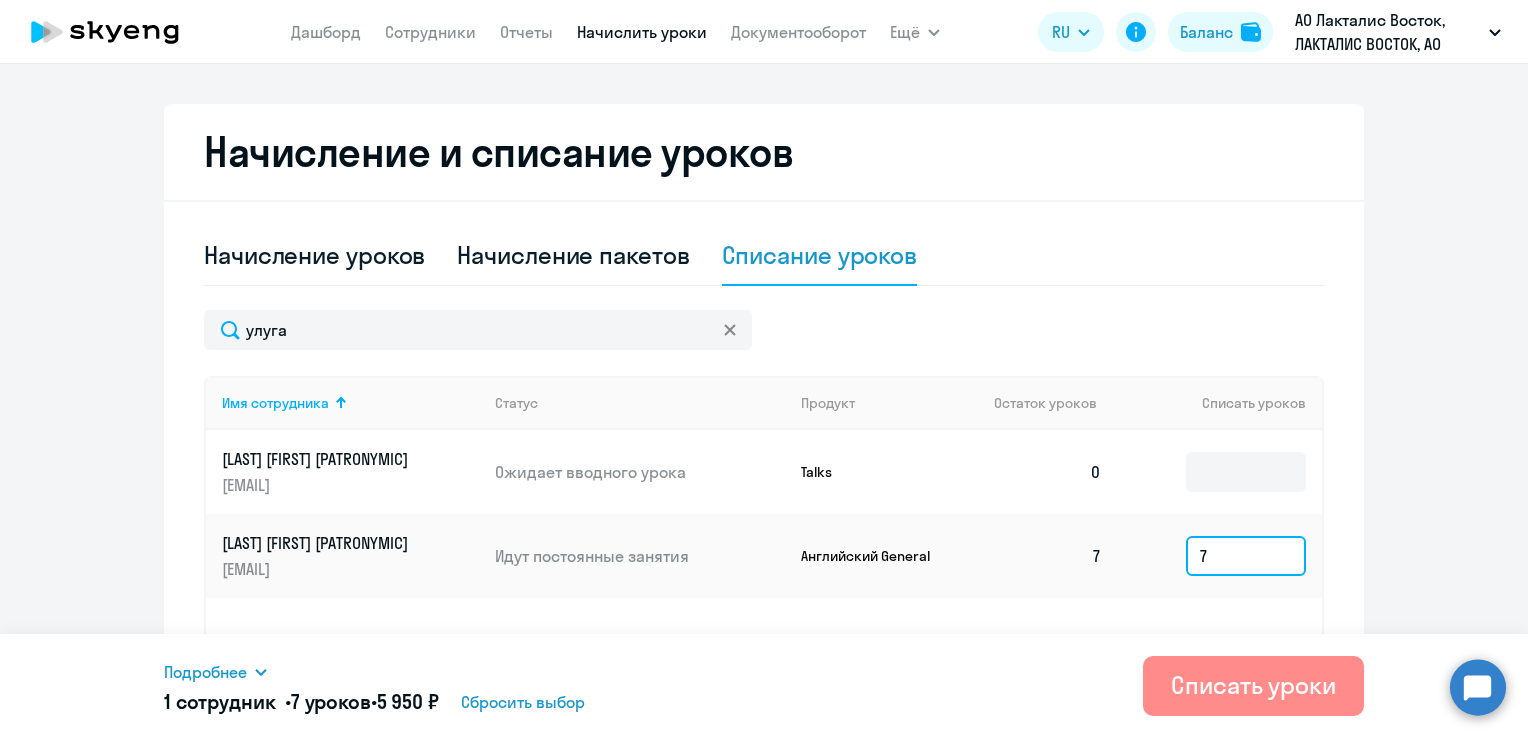 type on "7" 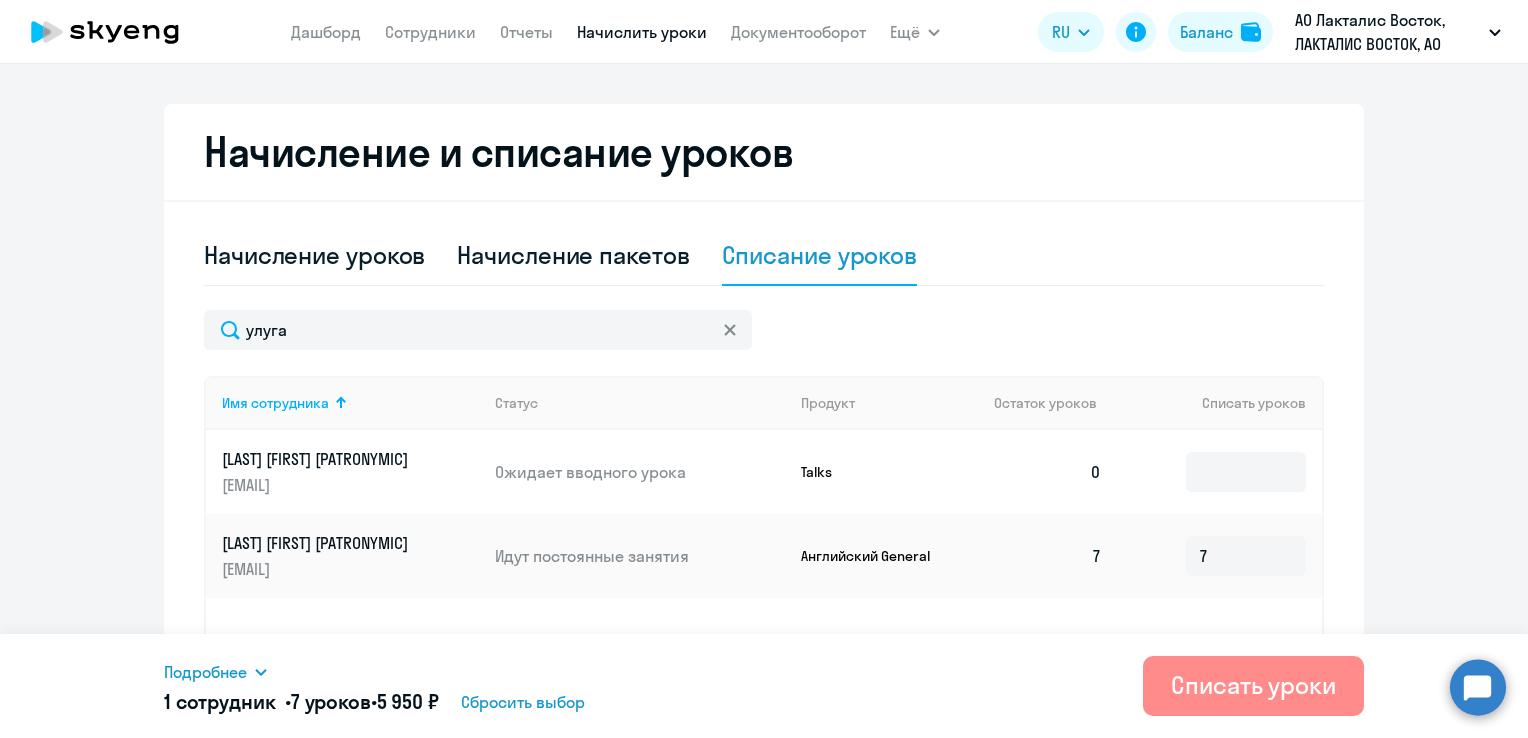 click on "Списать уроки" at bounding box center (1253, 685) 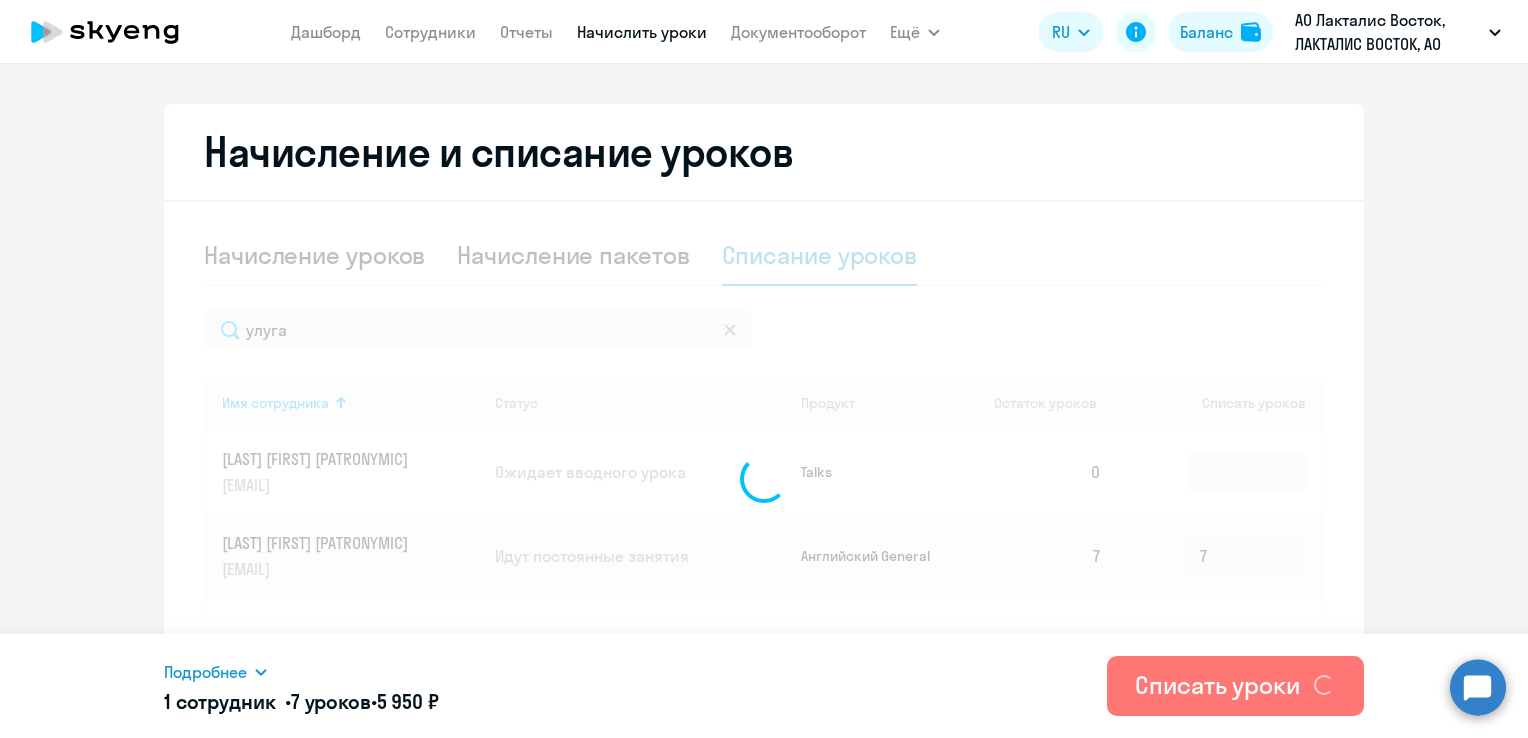 type 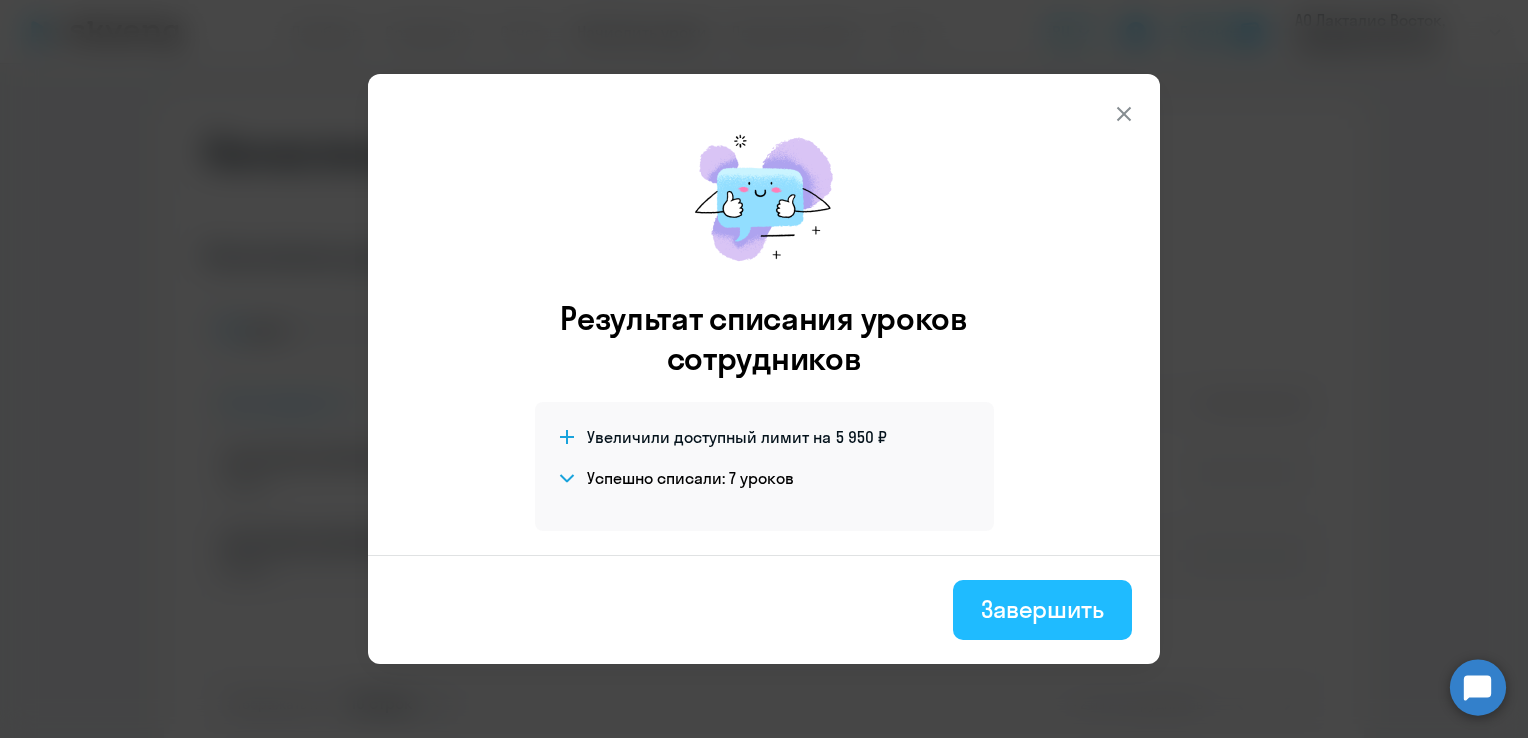 click on "Завершить" at bounding box center (1042, 609) 